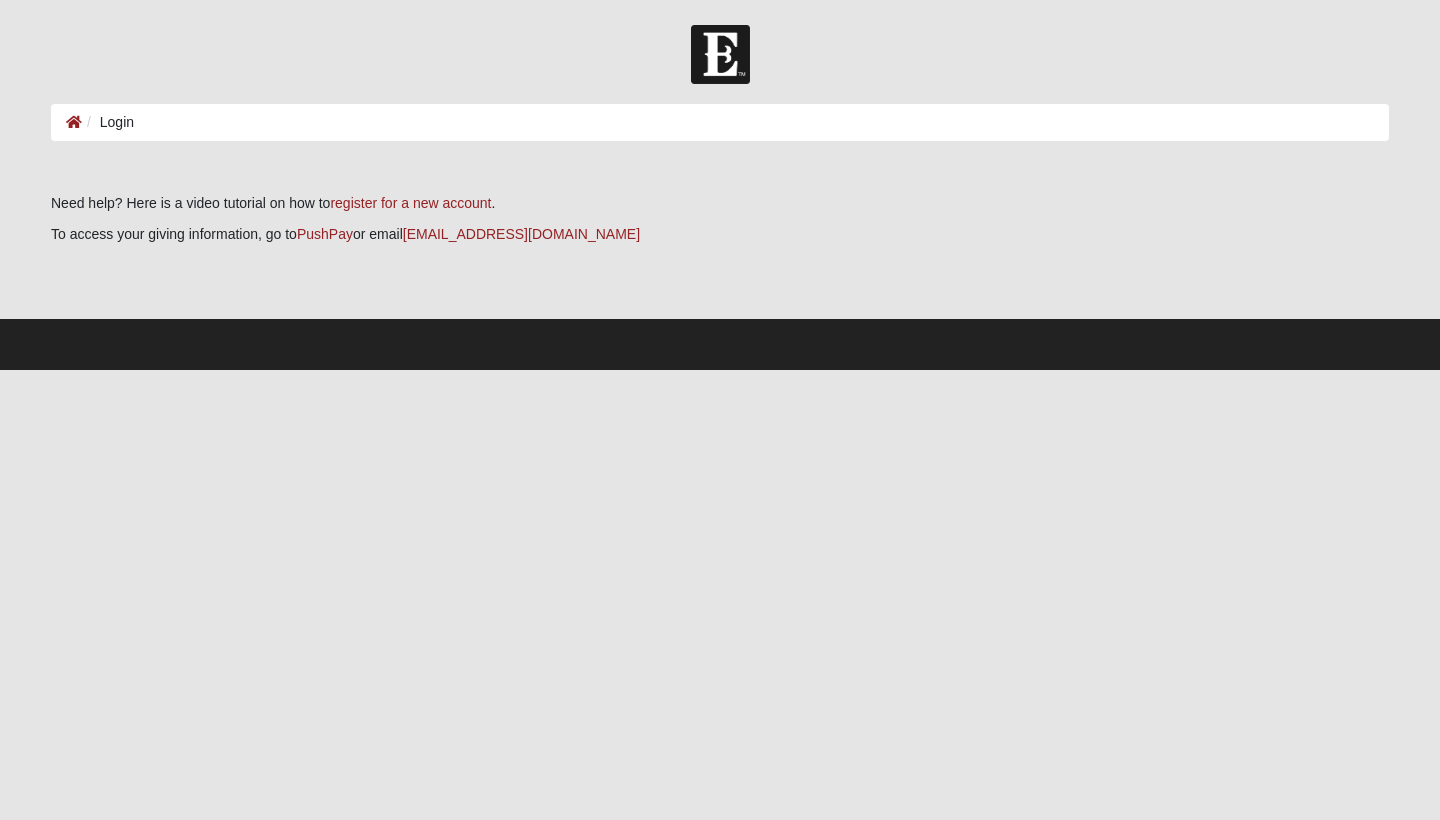 scroll, scrollTop: 0, scrollLeft: 0, axis: both 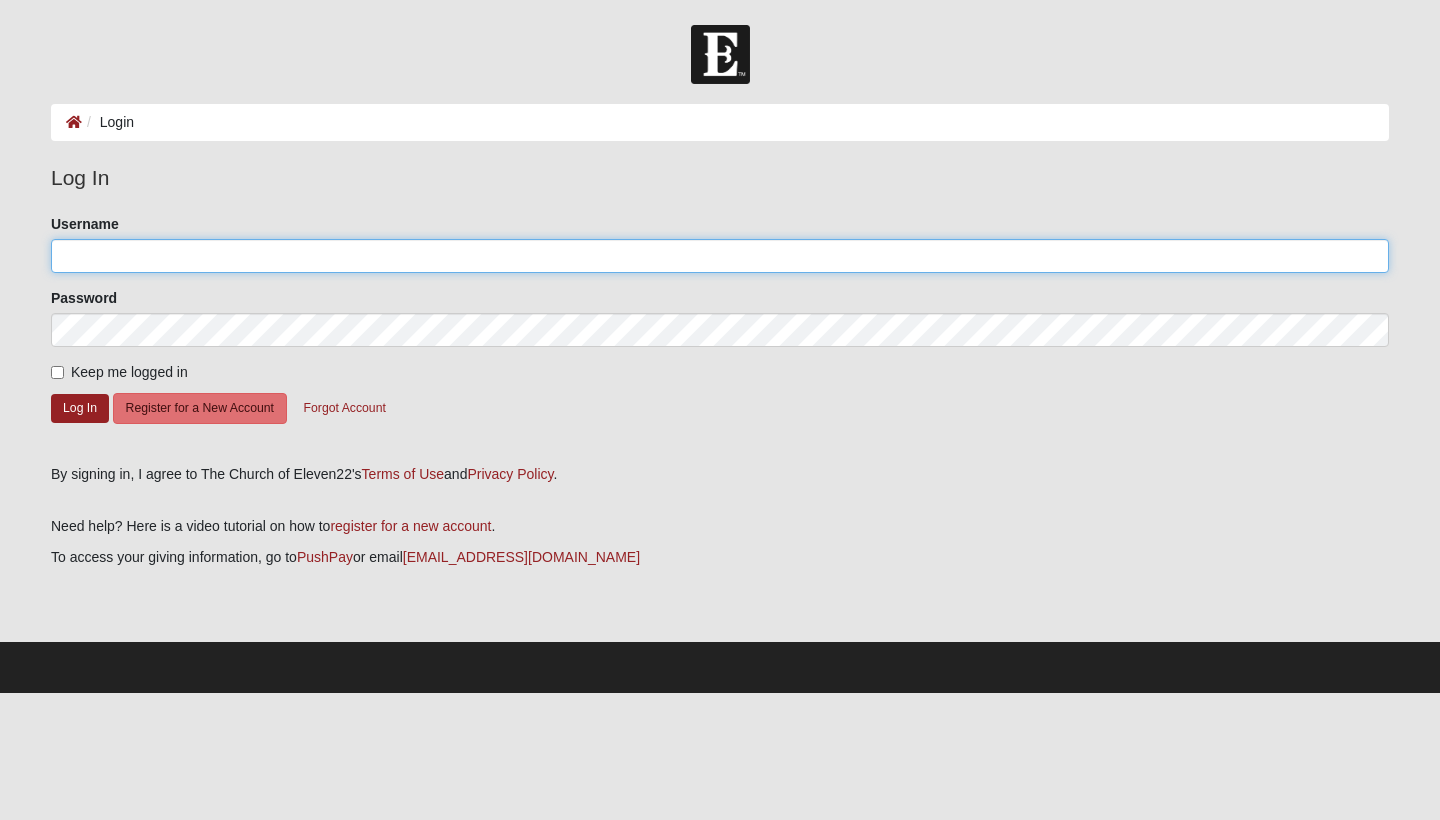 type on "4092171431" 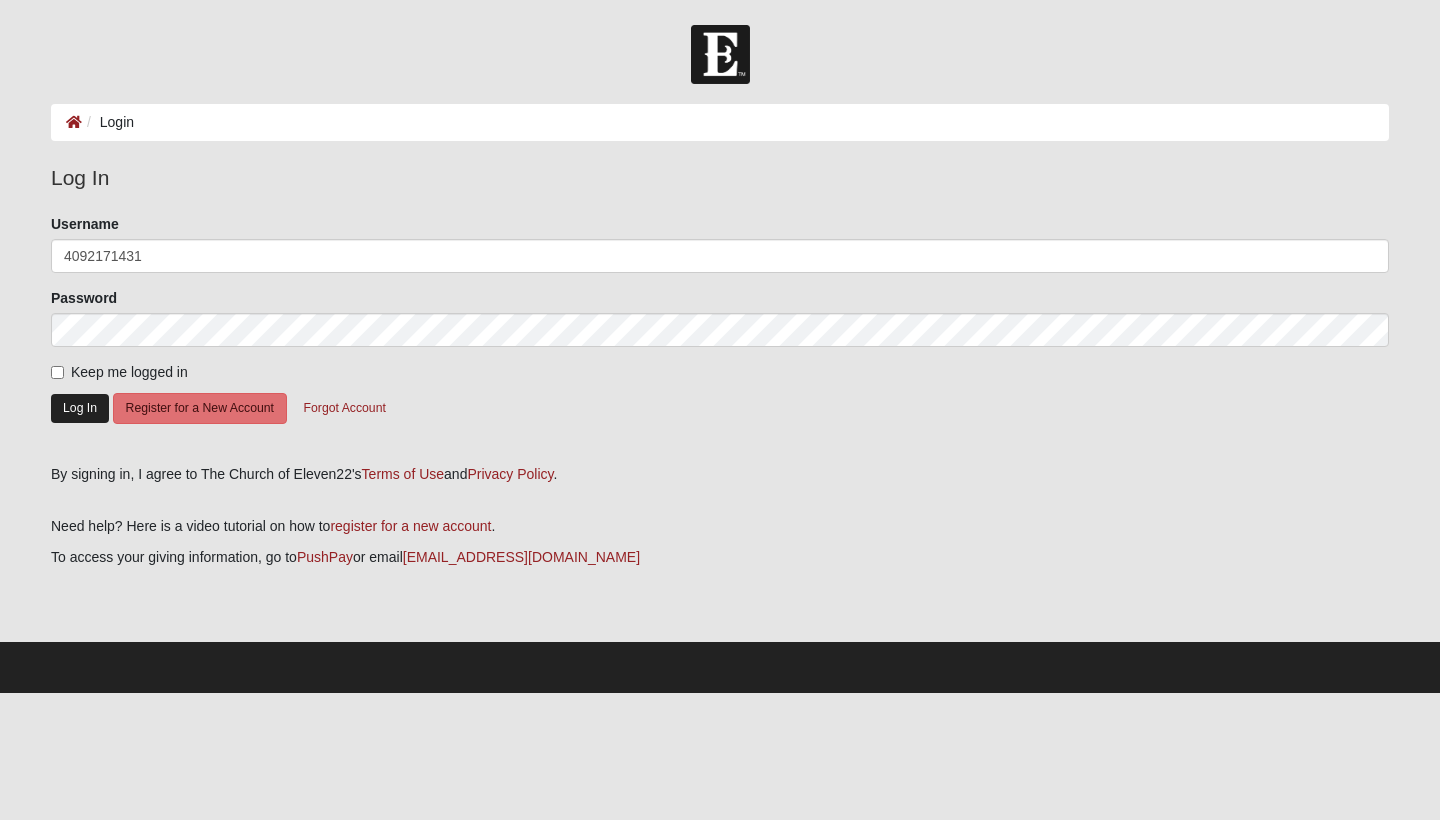 click on "Log In" 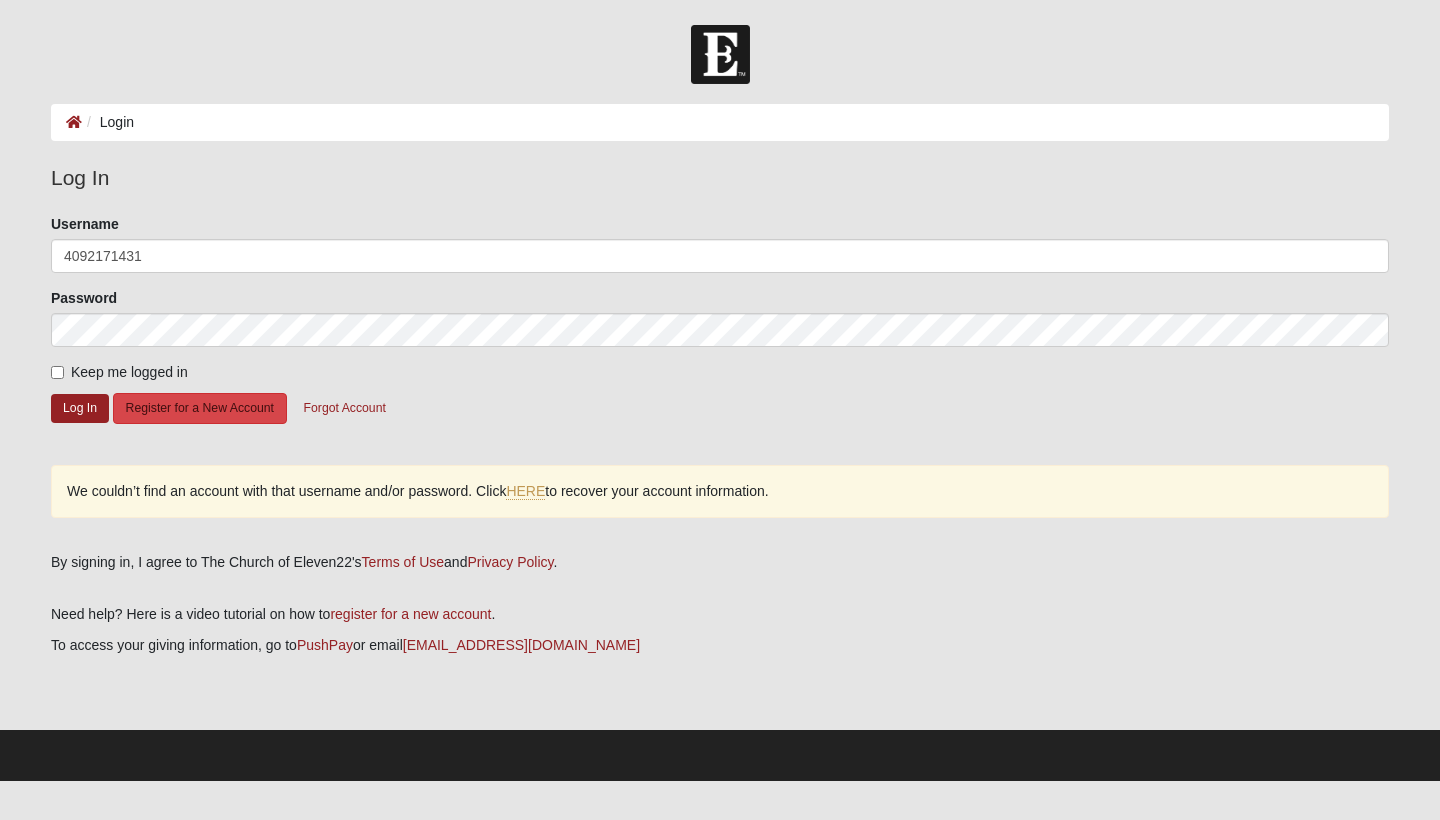 click on "Register for a New Account" 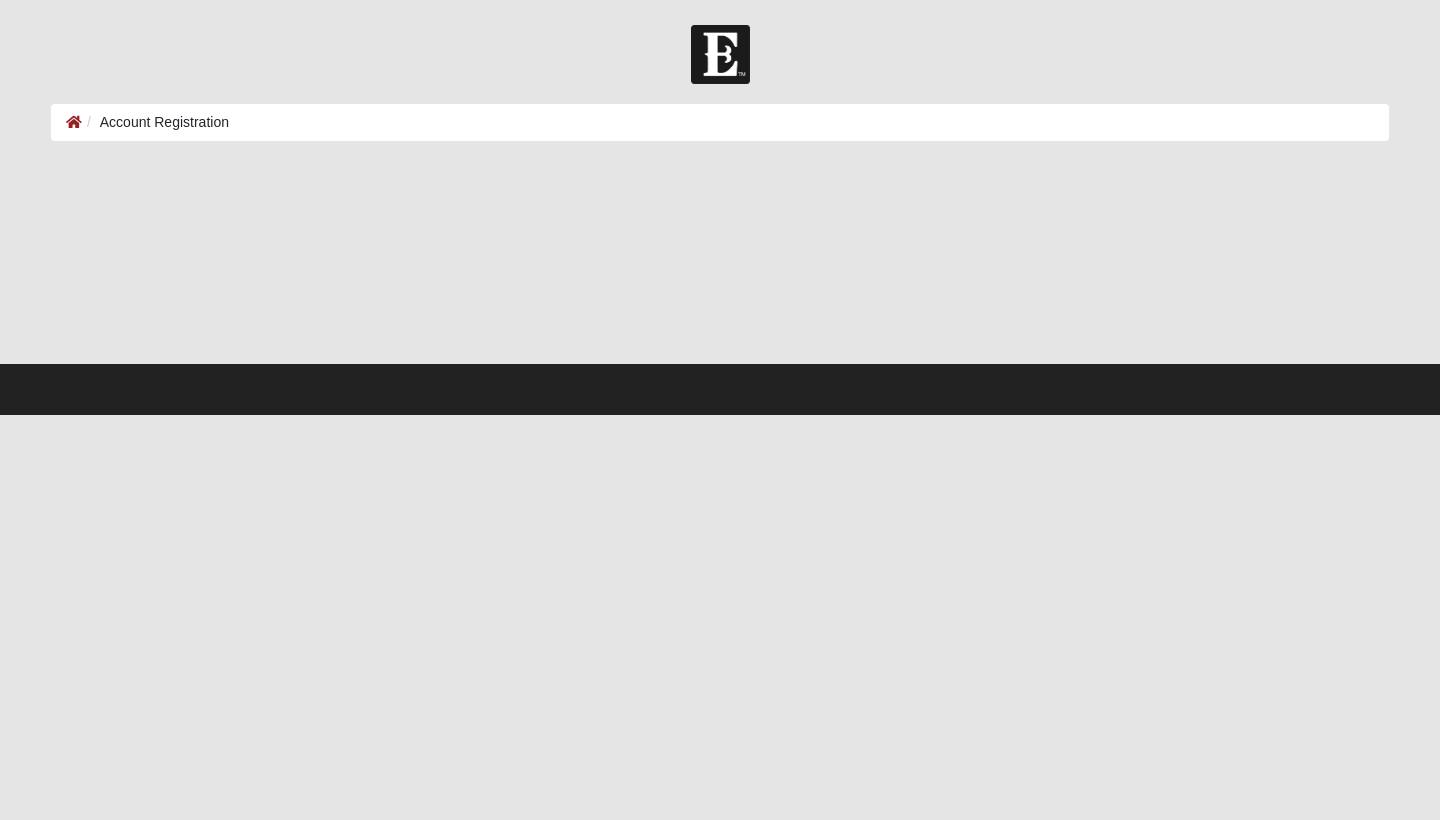 scroll, scrollTop: 0, scrollLeft: 0, axis: both 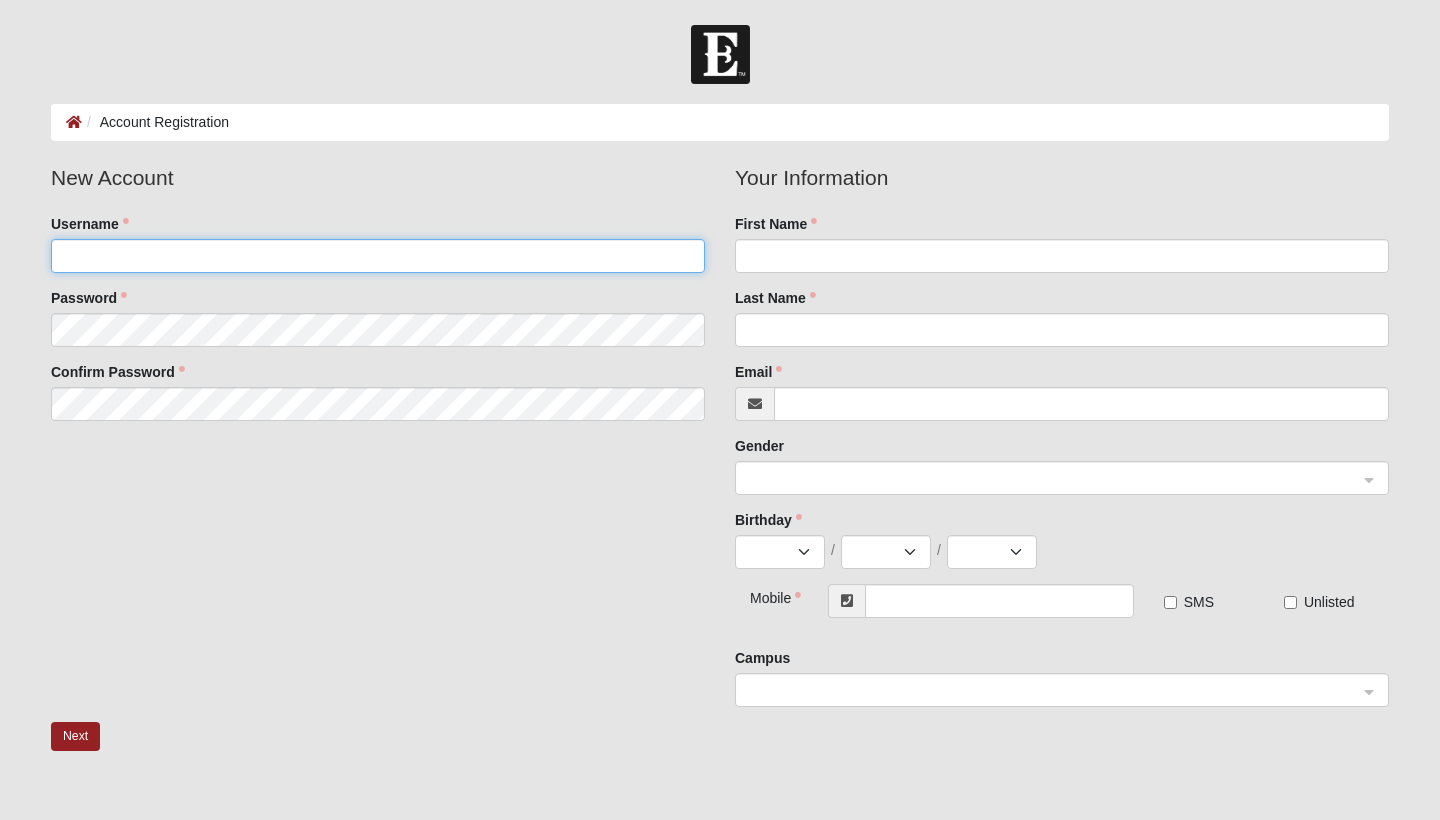 click on "Username" 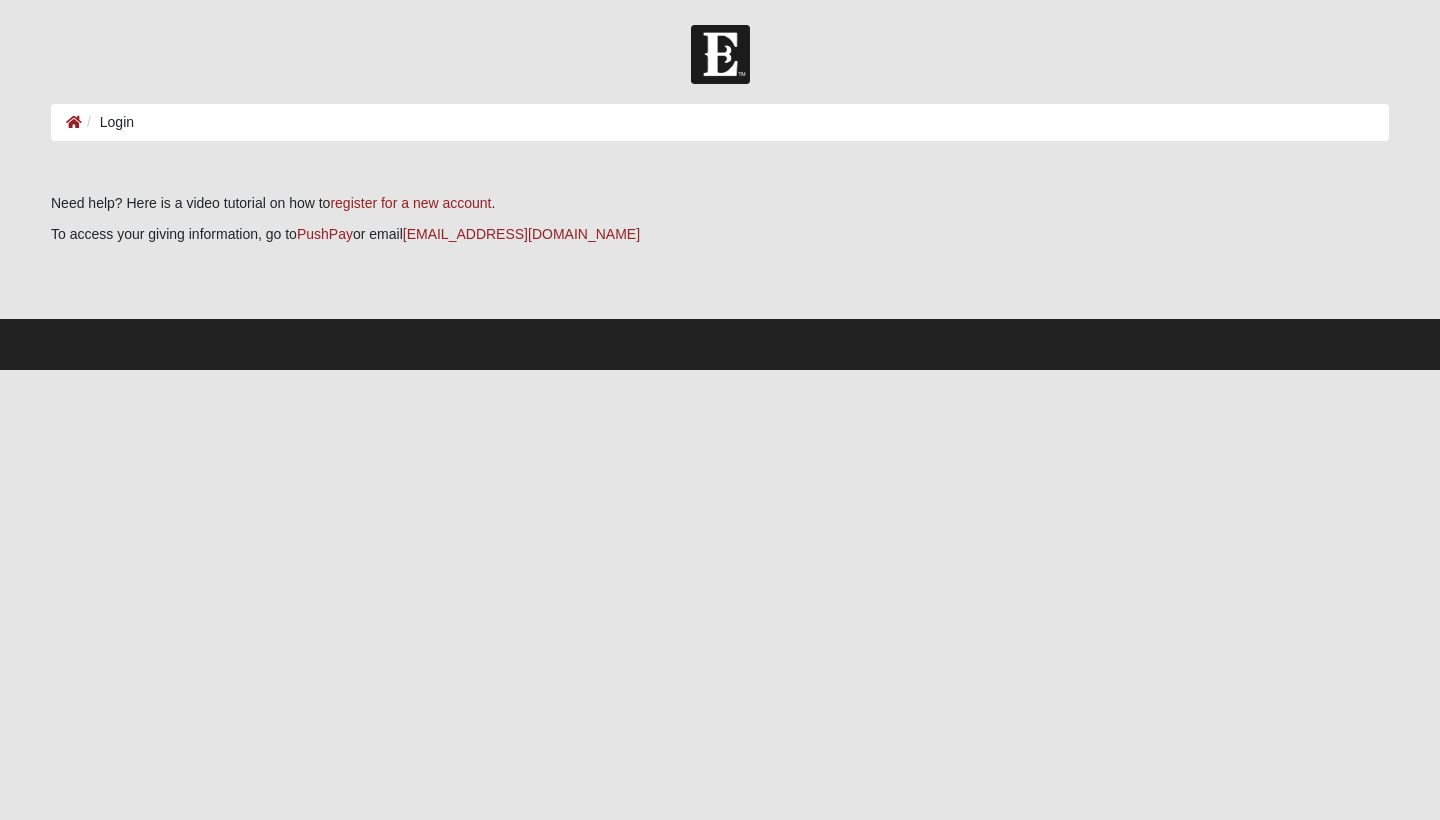 scroll, scrollTop: 0, scrollLeft: 0, axis: both 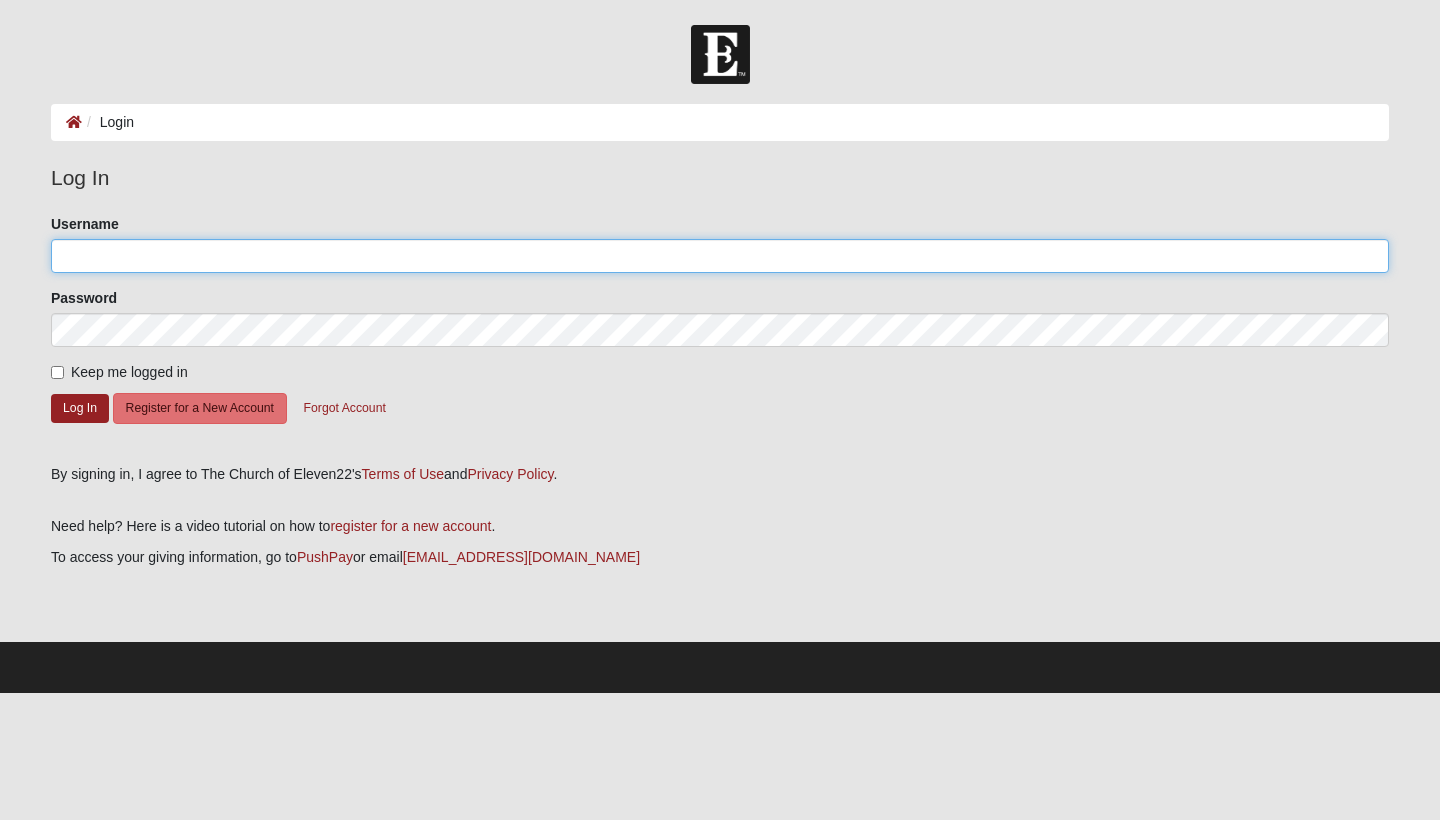 type on "4092171431" 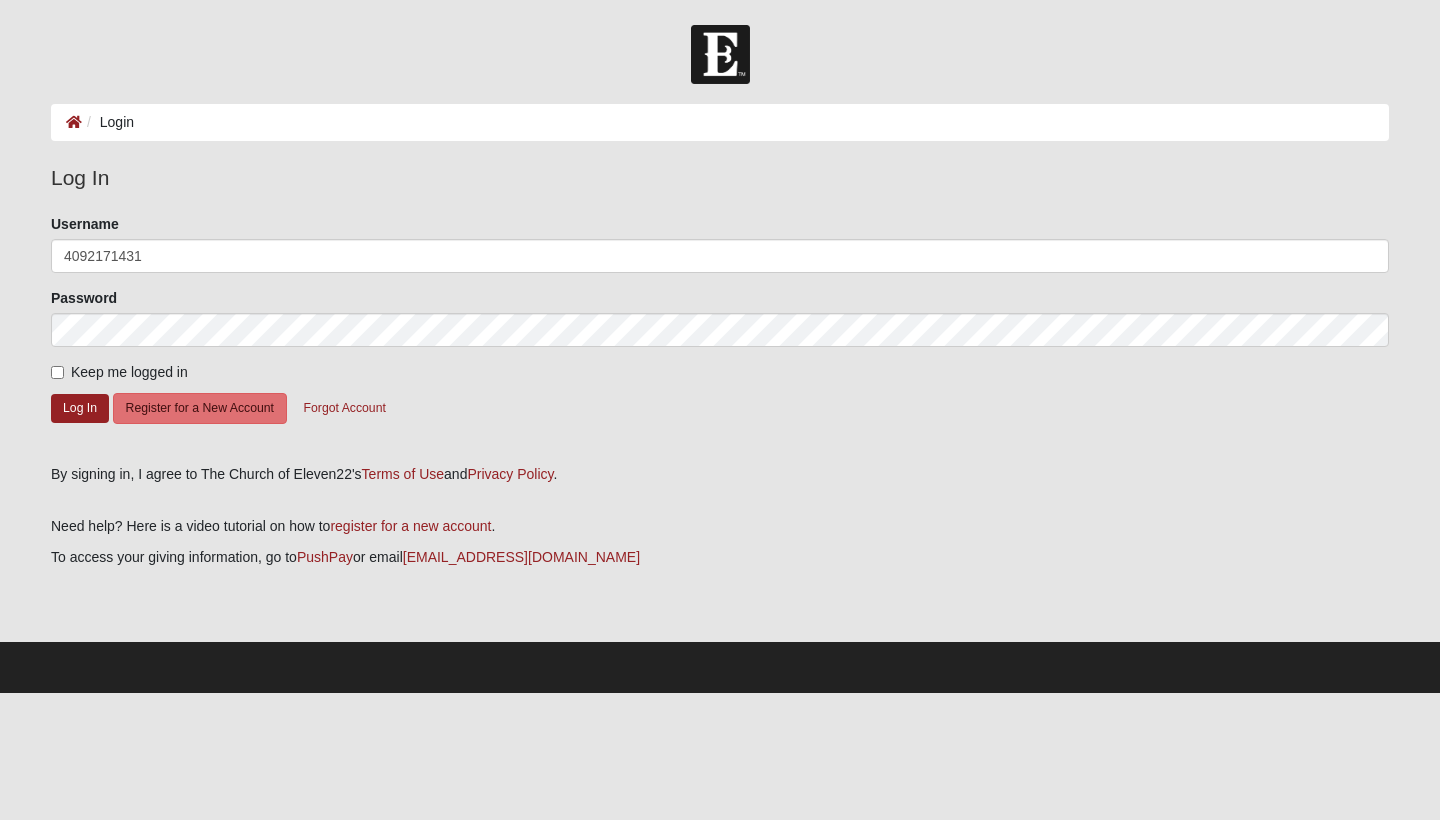 click on "Keep me logged in" at bounding box center (57, 372) 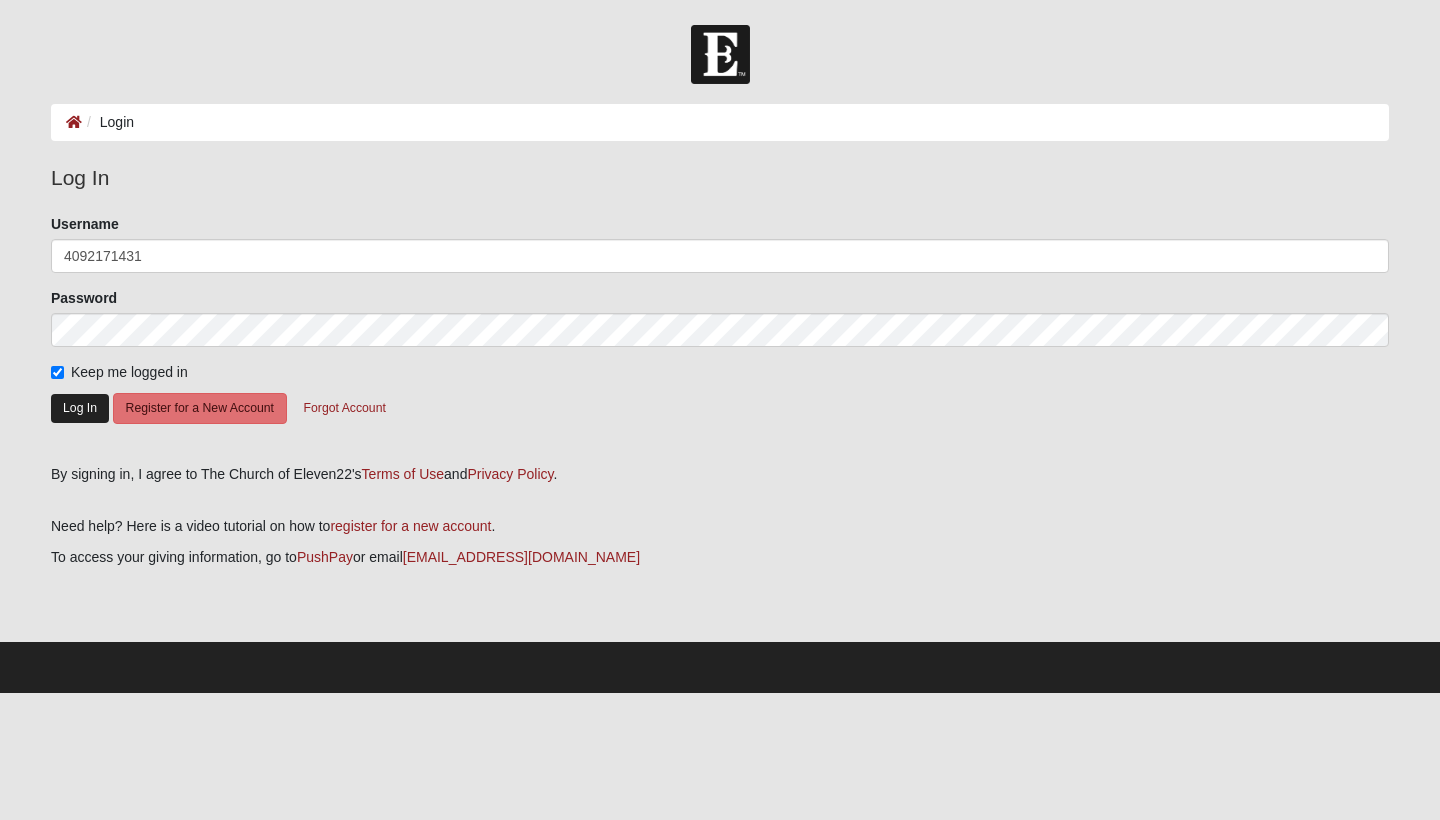 click on "Log In" 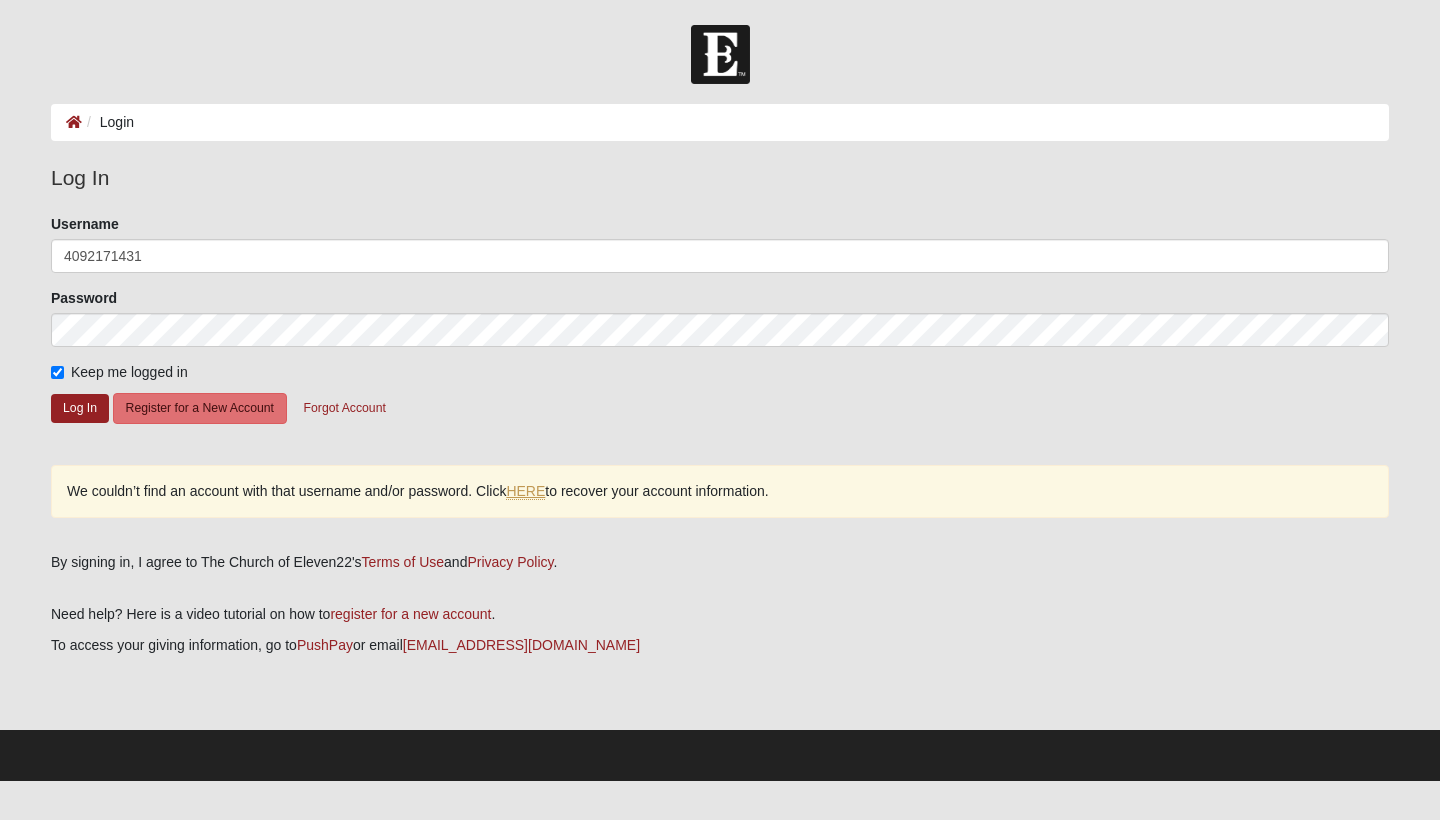 click on "HERE" at bounding box center (525, 491) 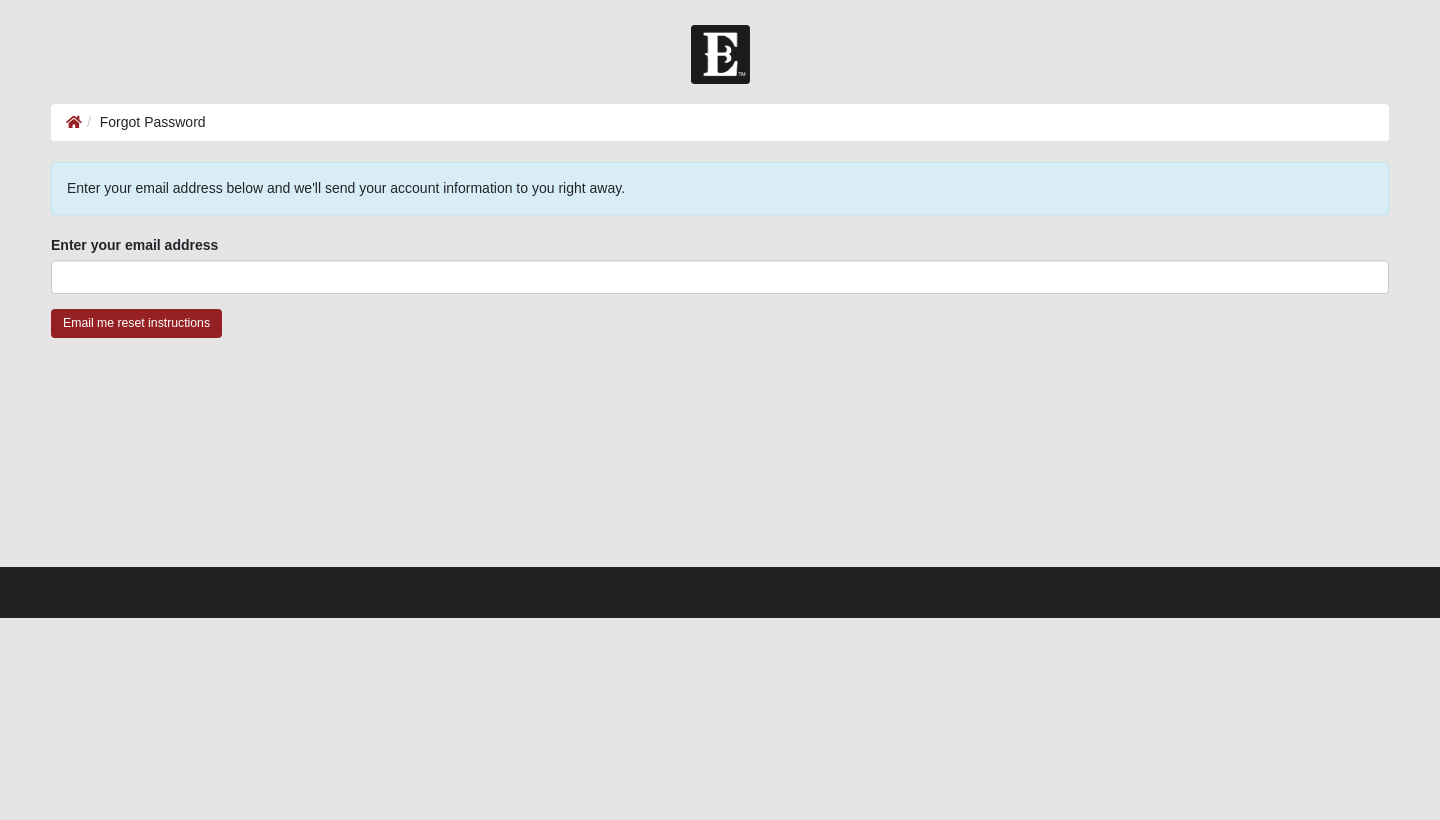 scroll, scrollTop: 0, scrollLeft: 0, axis: both 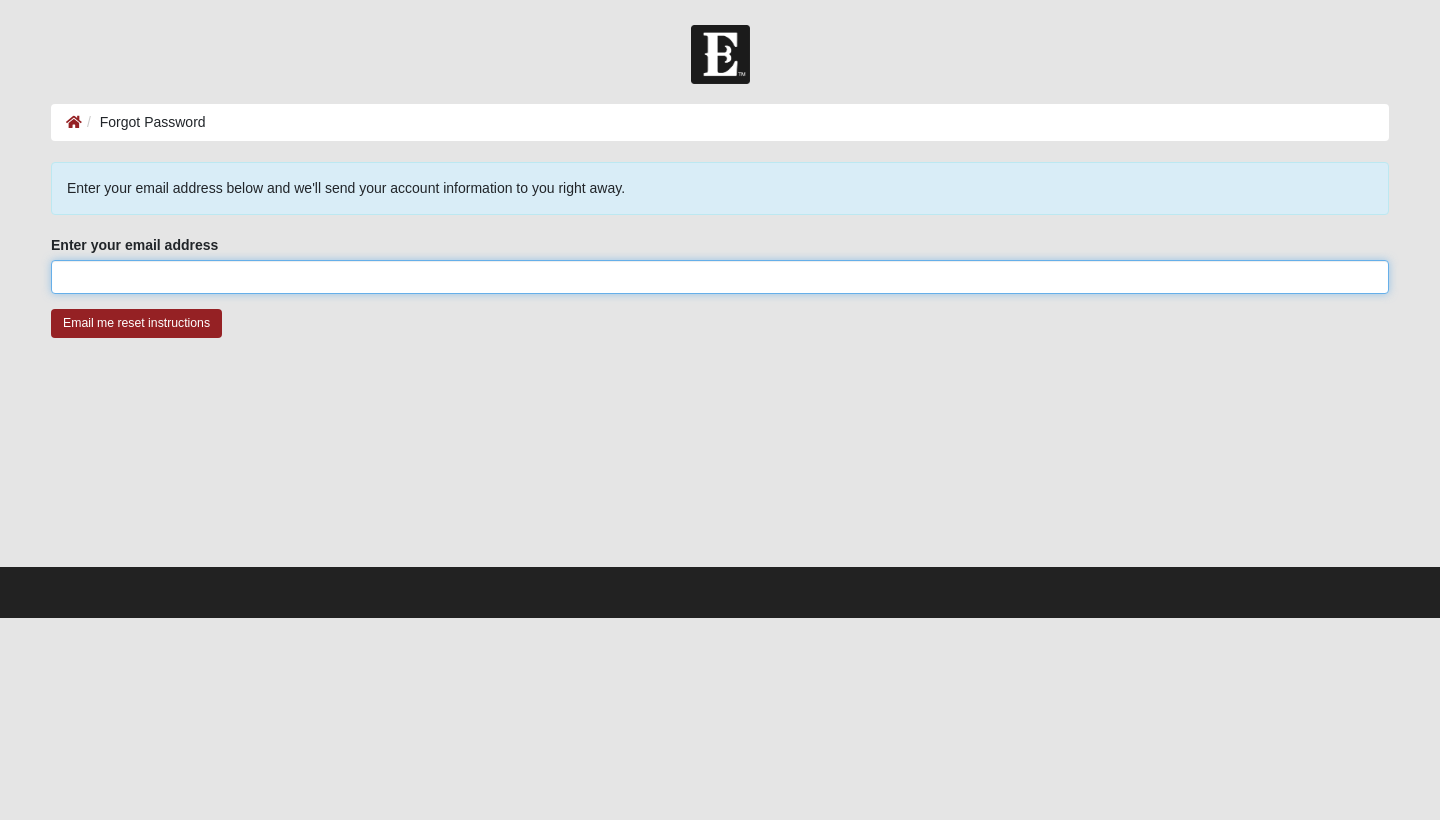 click on "Enter your email address" at bounding box center (720, 277) 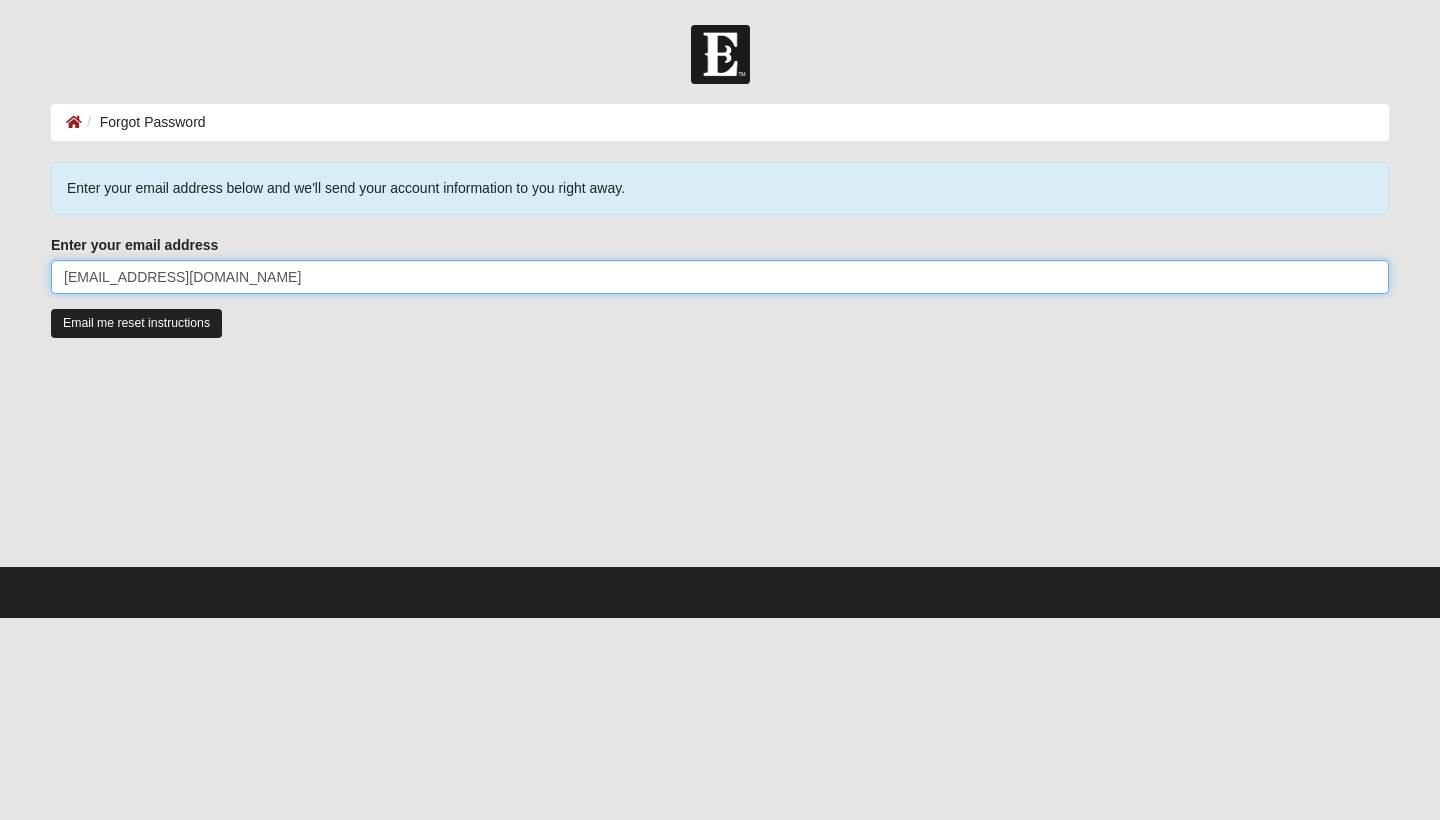type on "pmchamberlin@gmail.com" 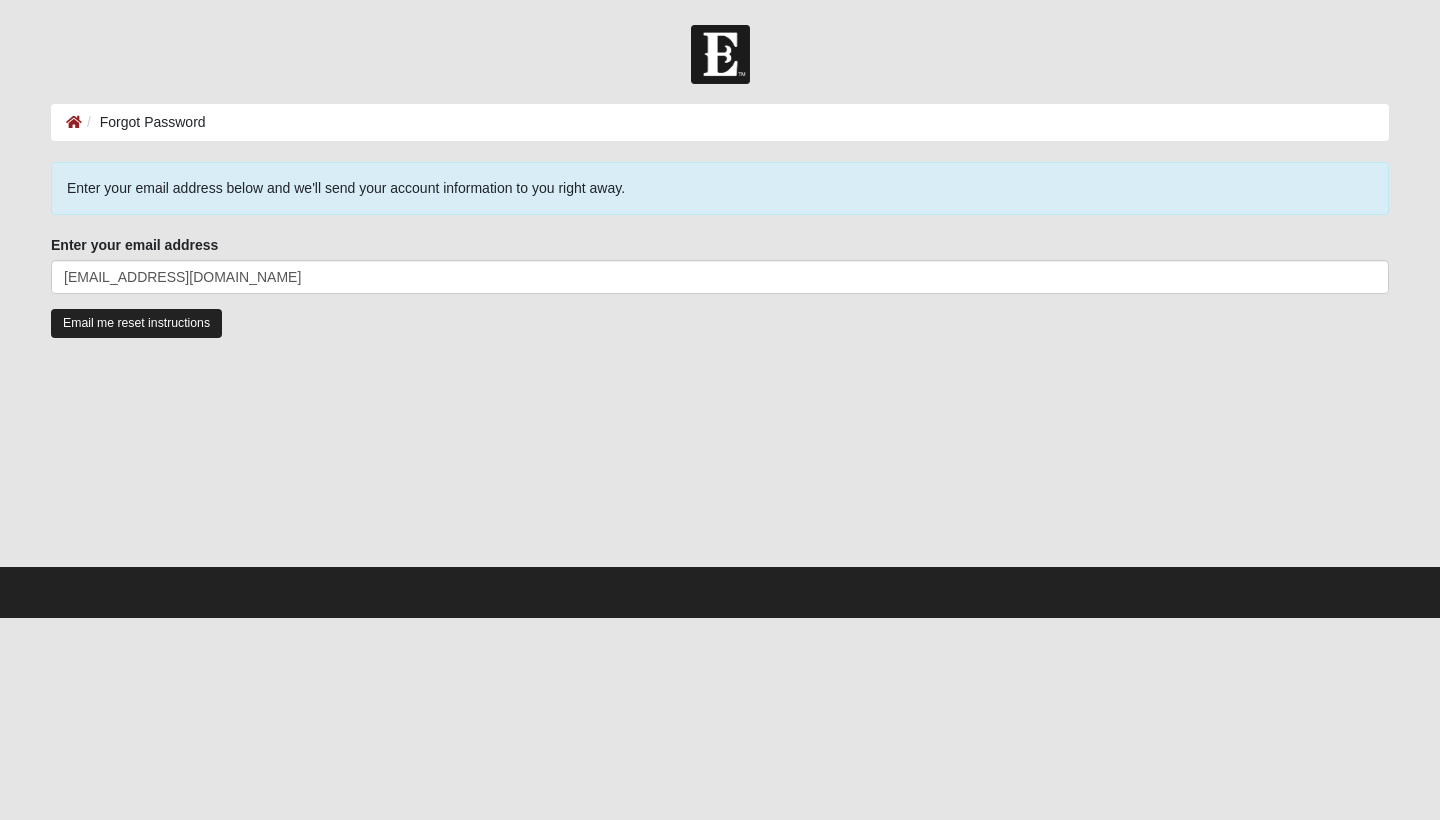 click on "Email me reset instructions" at bounding box center [136, 323] 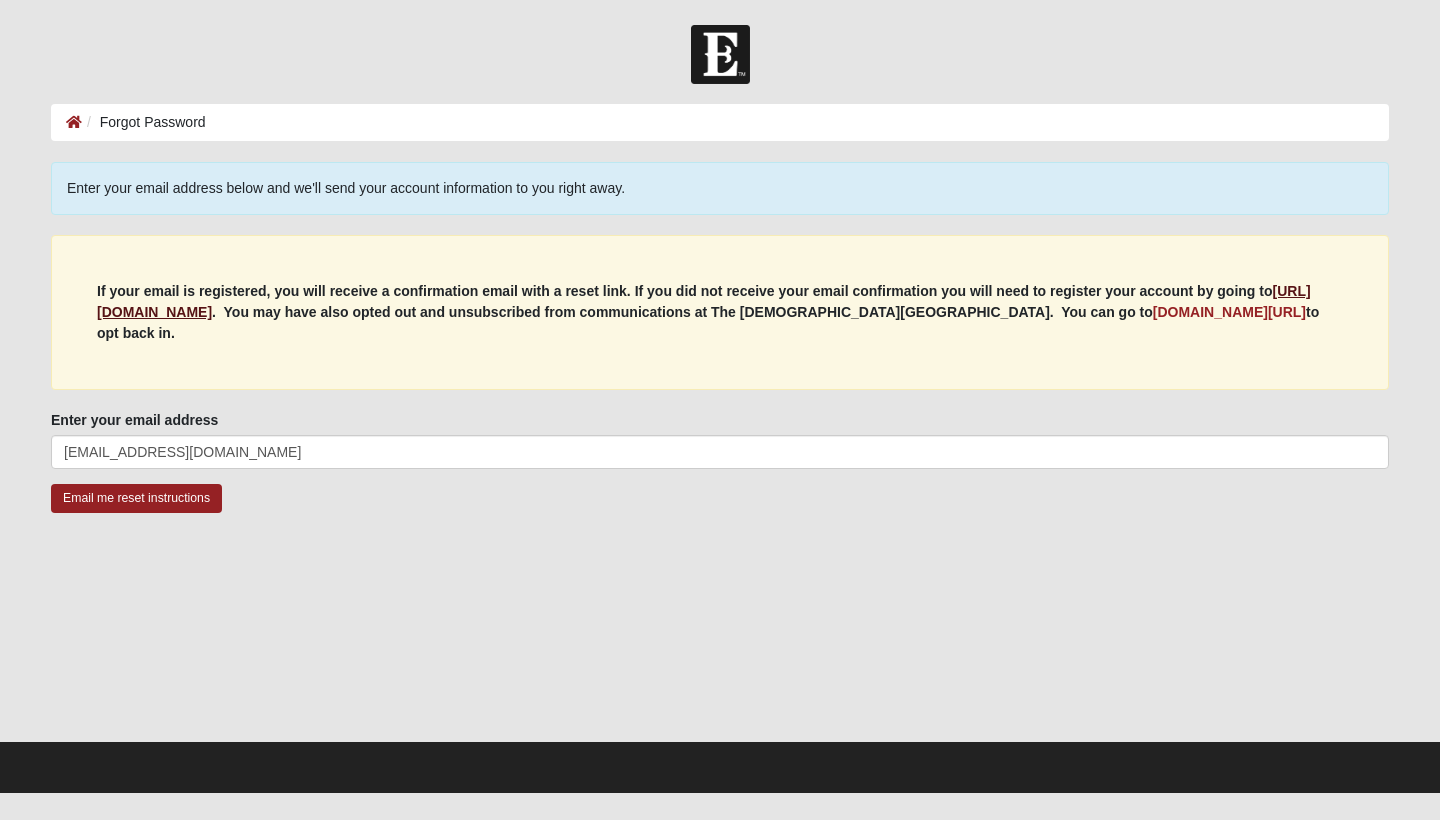 click on "https://my.coe22.com/register" at bounding box center (704, 301) 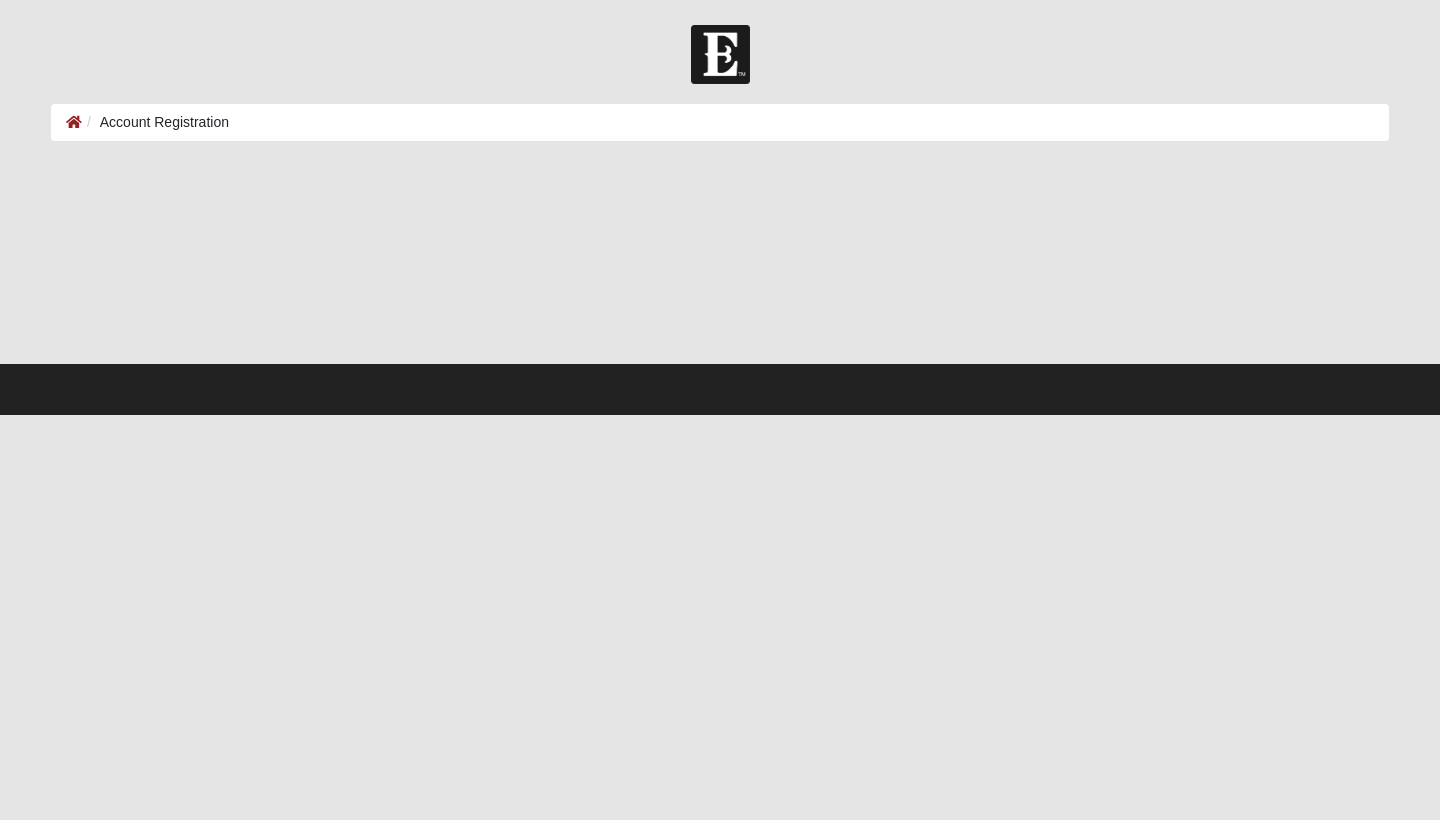 scroll, scrollTop: 0, scrollLeft: 0, axis: both 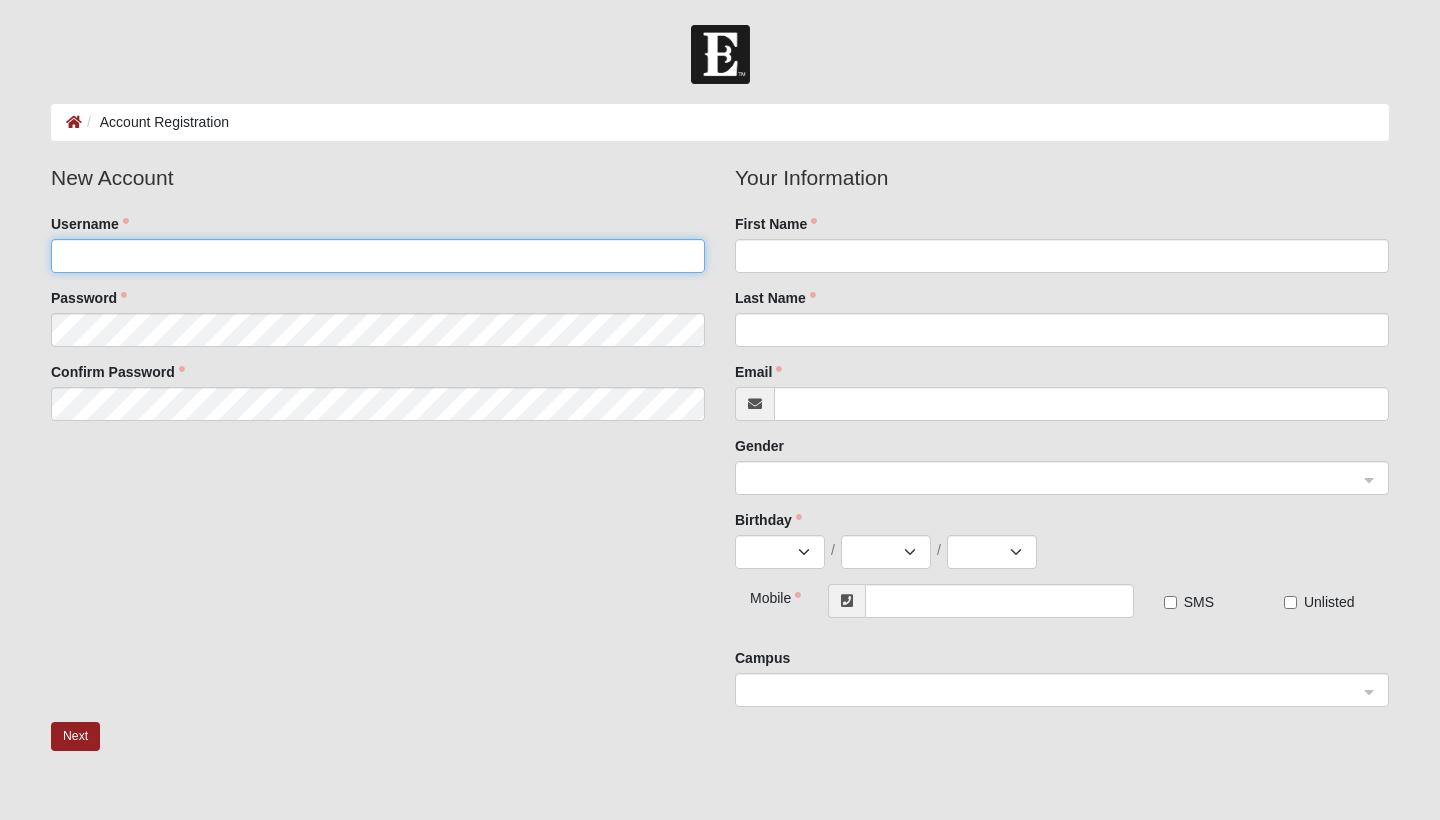 click on "Username" 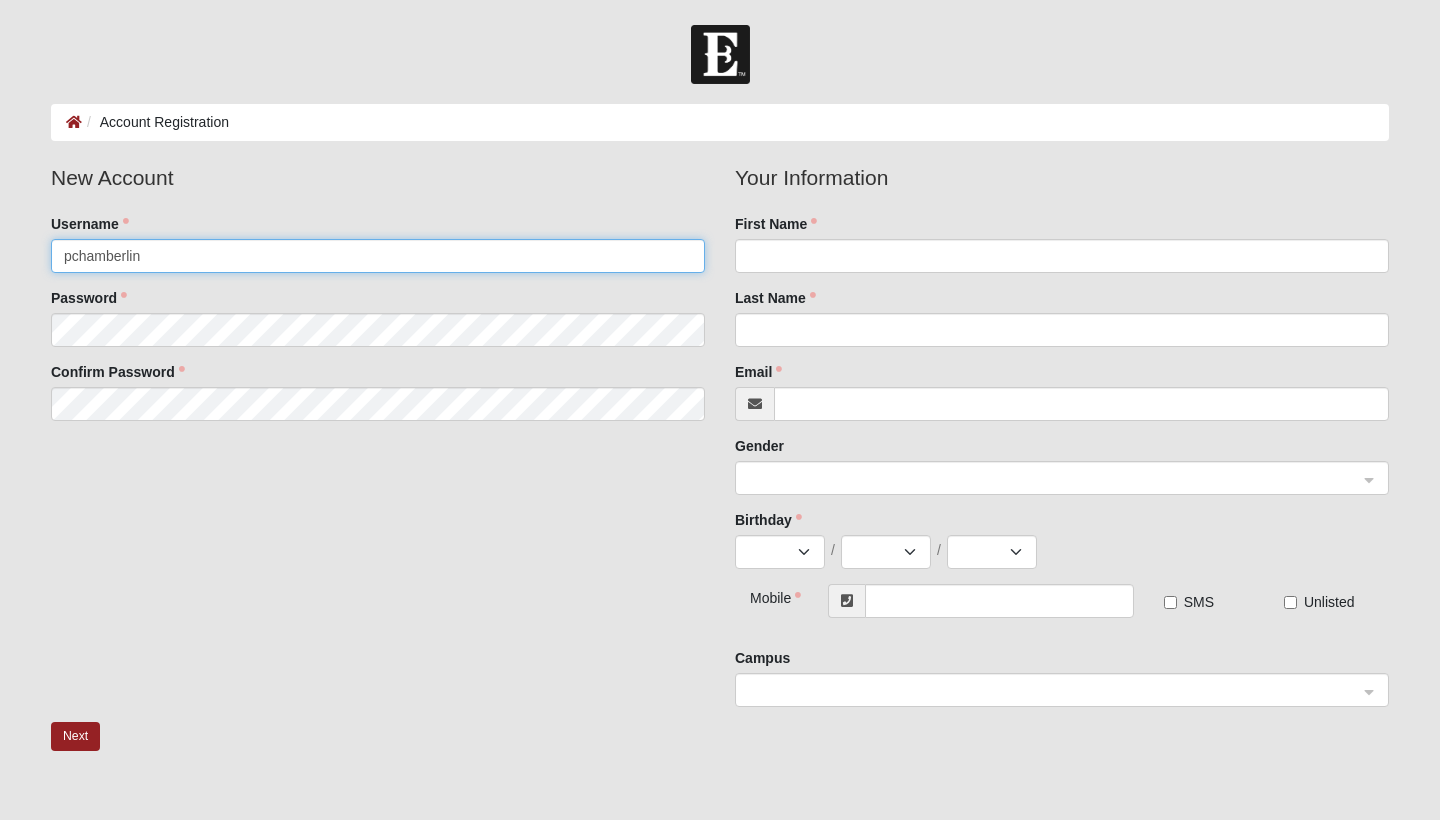 type on "pchamberlin" 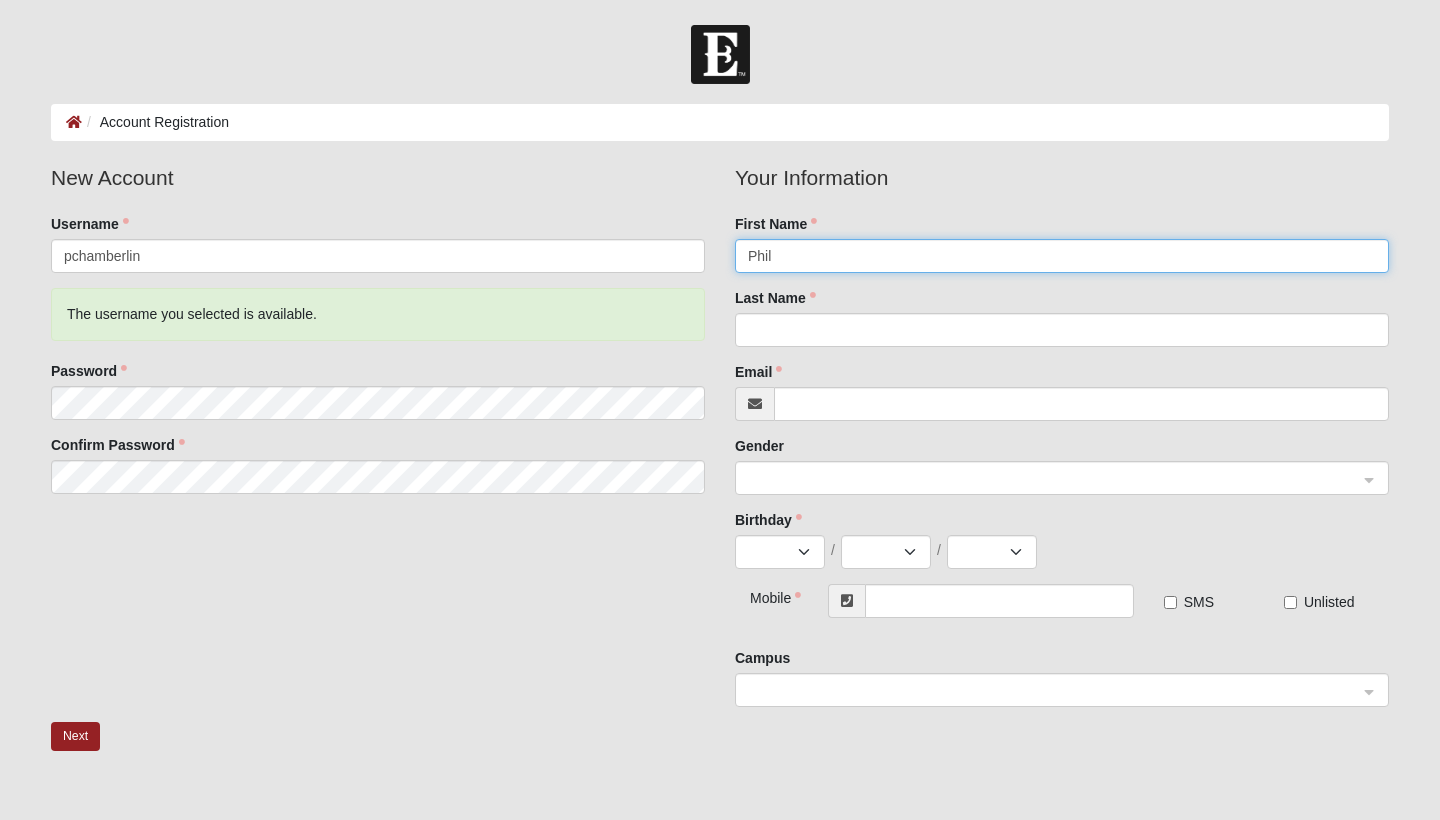 type on "Phil" 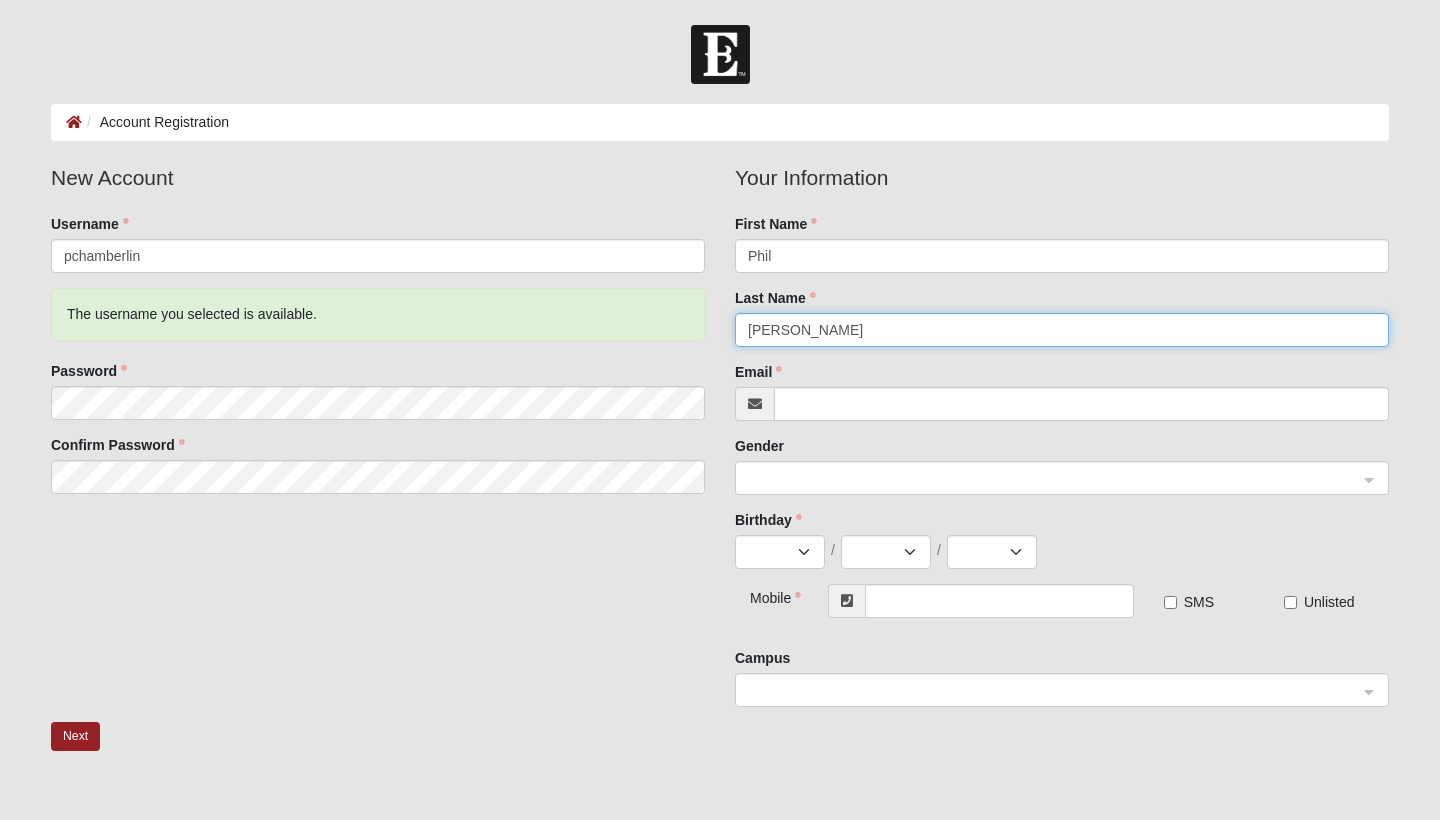 type on "Chamberlin" 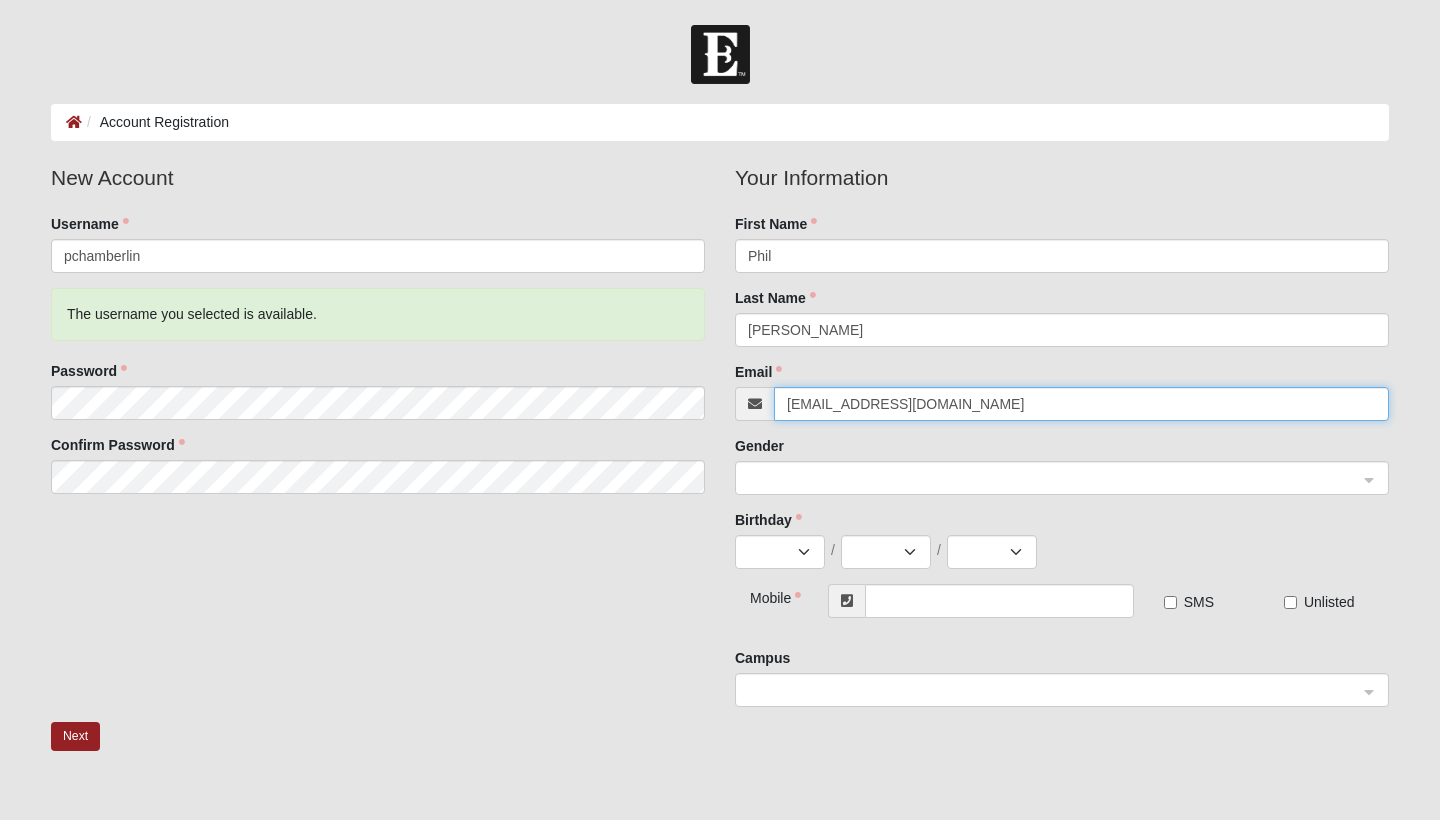 type on "[EMAIL_ADDRESS][DOMAIN_NAME]" 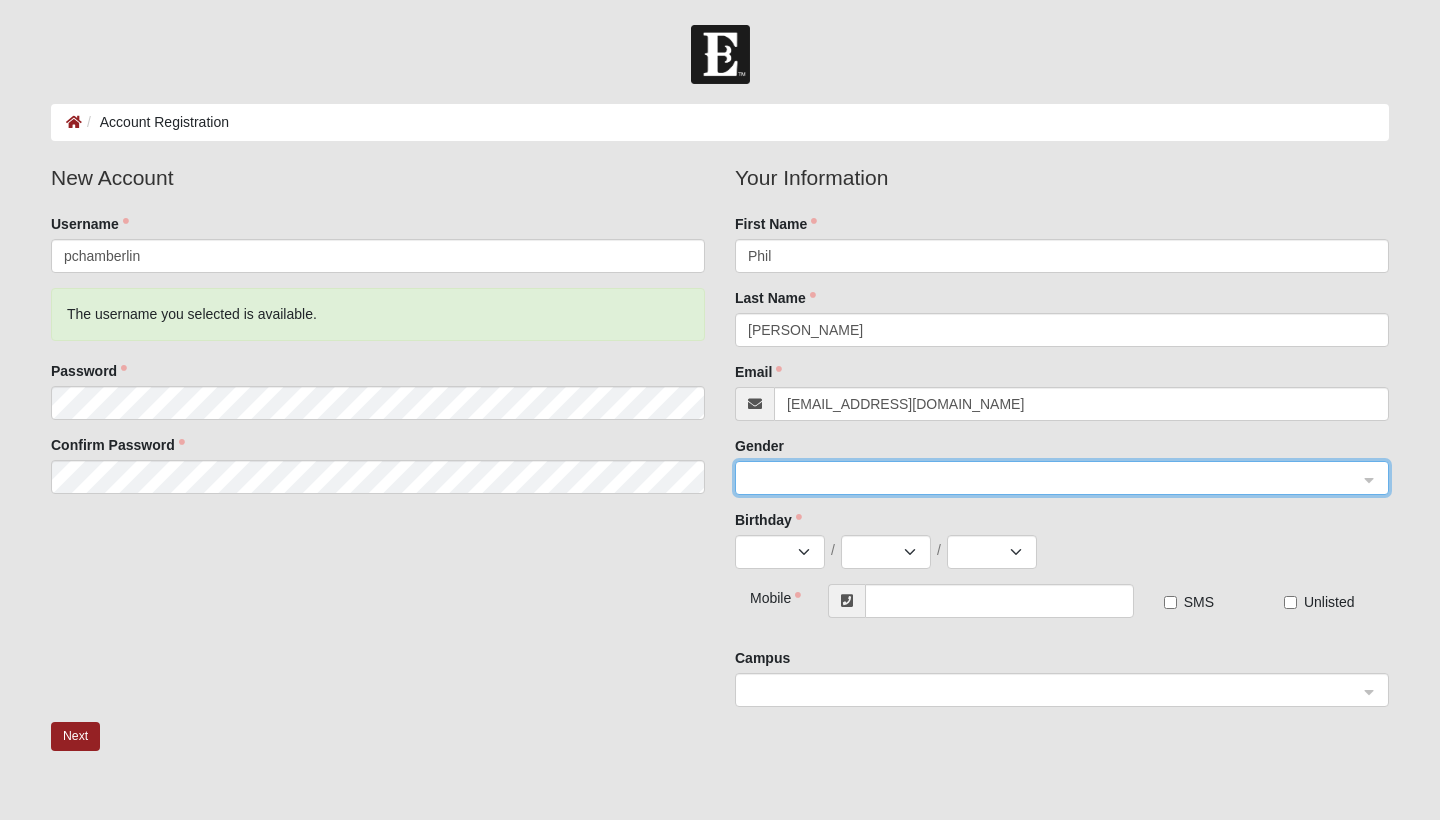 click 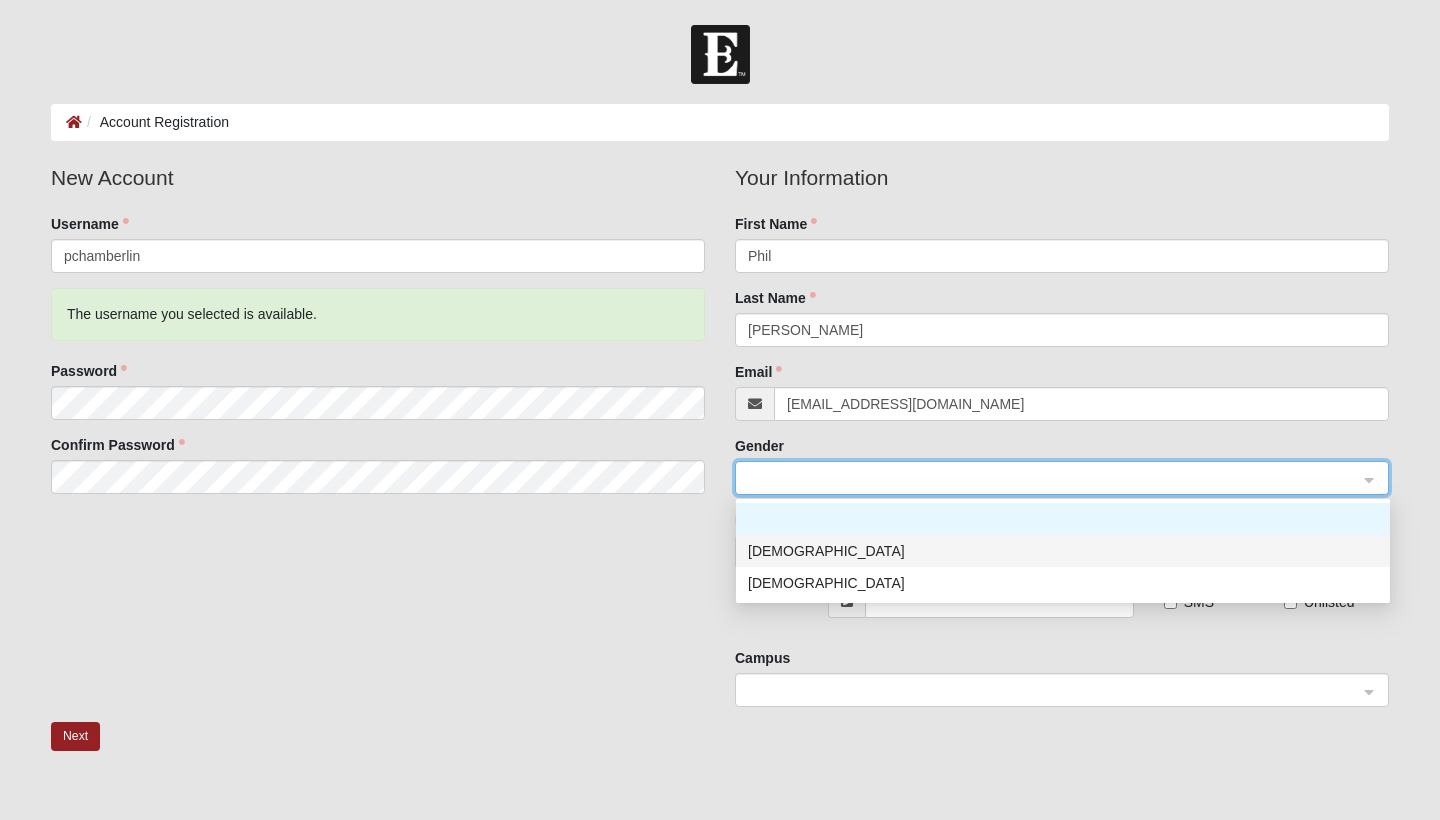 click on "[DEMOGRAPHIC_DATA]" at bounding box center (1063, 551) 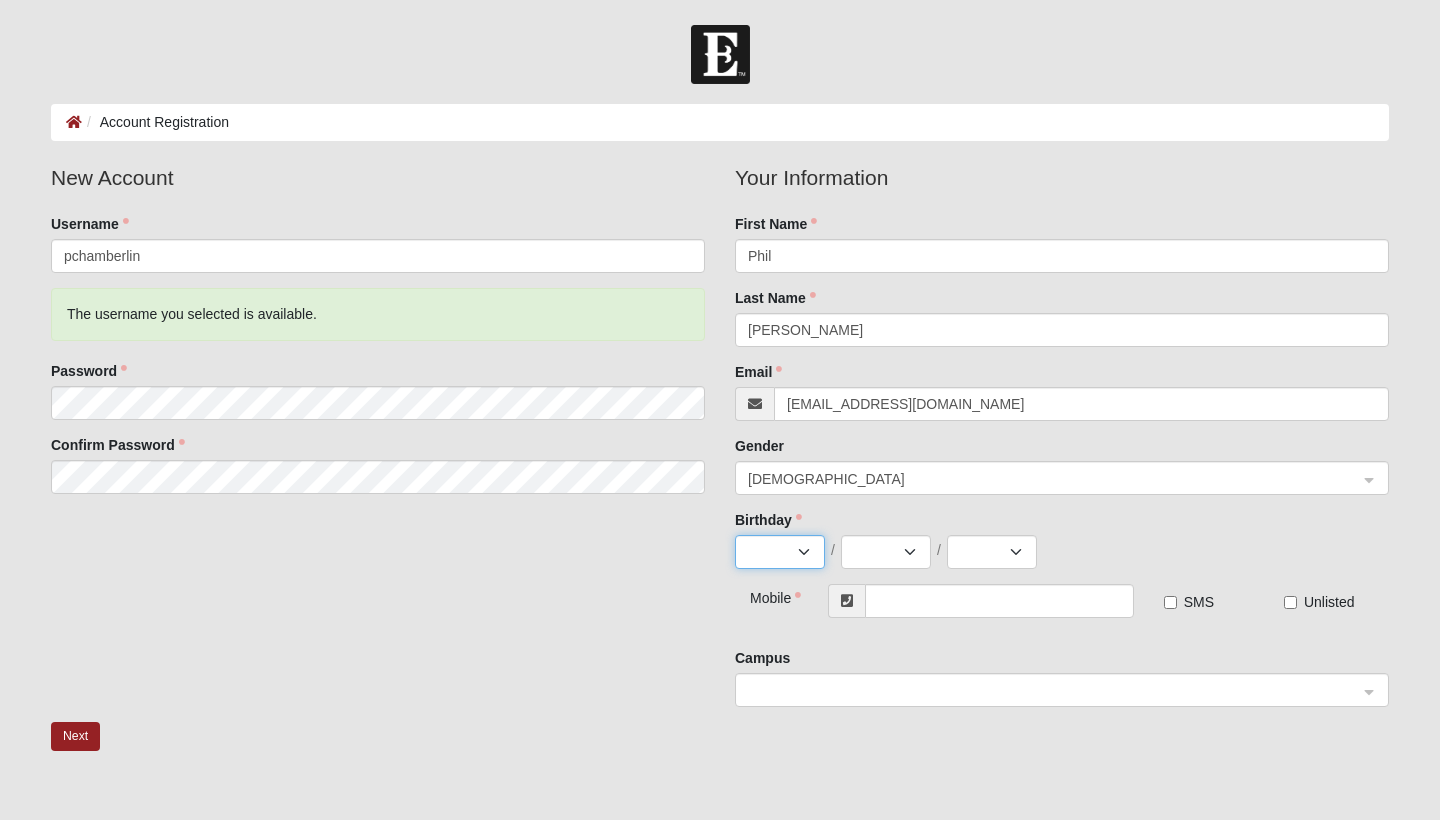 select on "8" 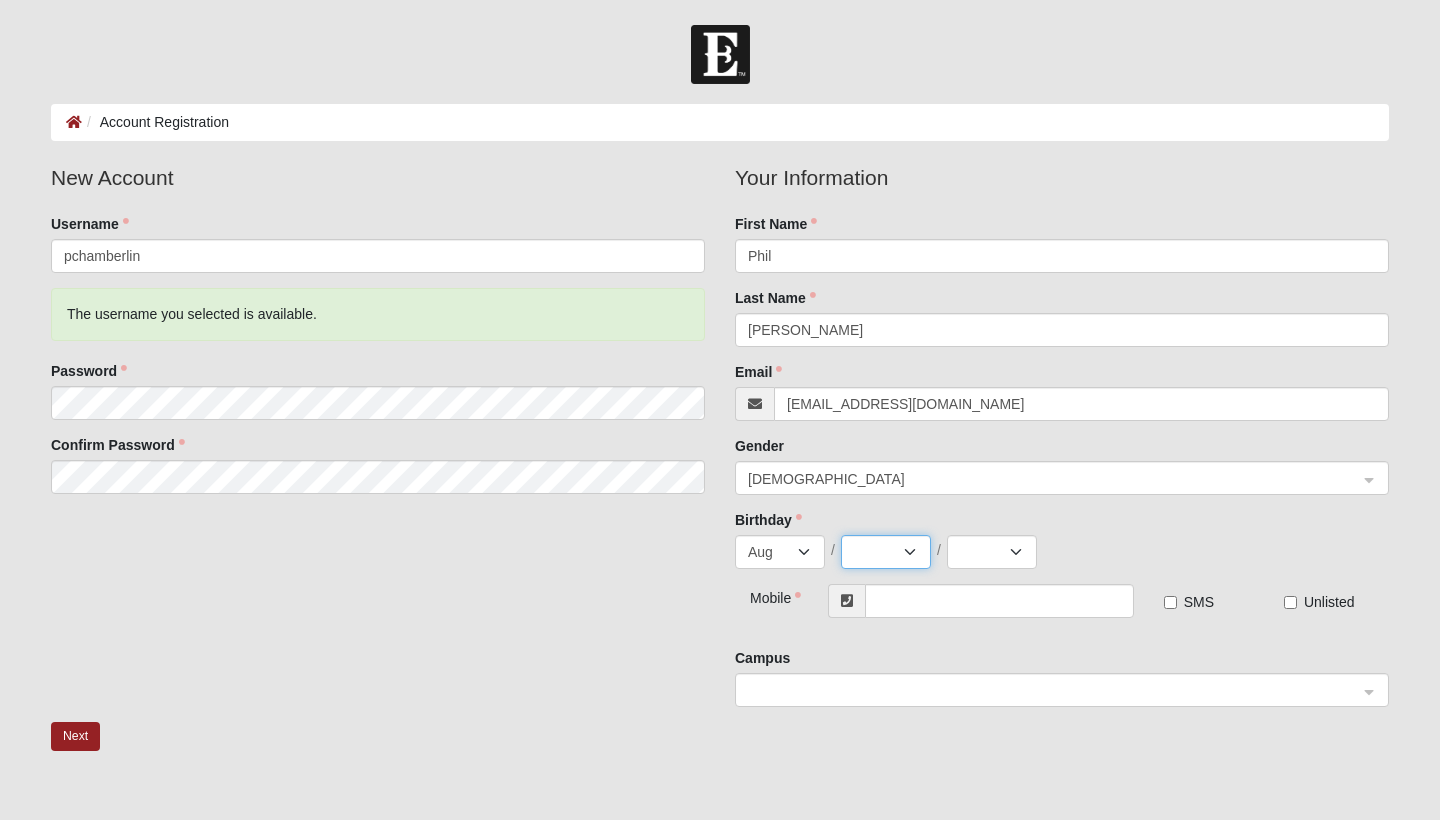select on "20" 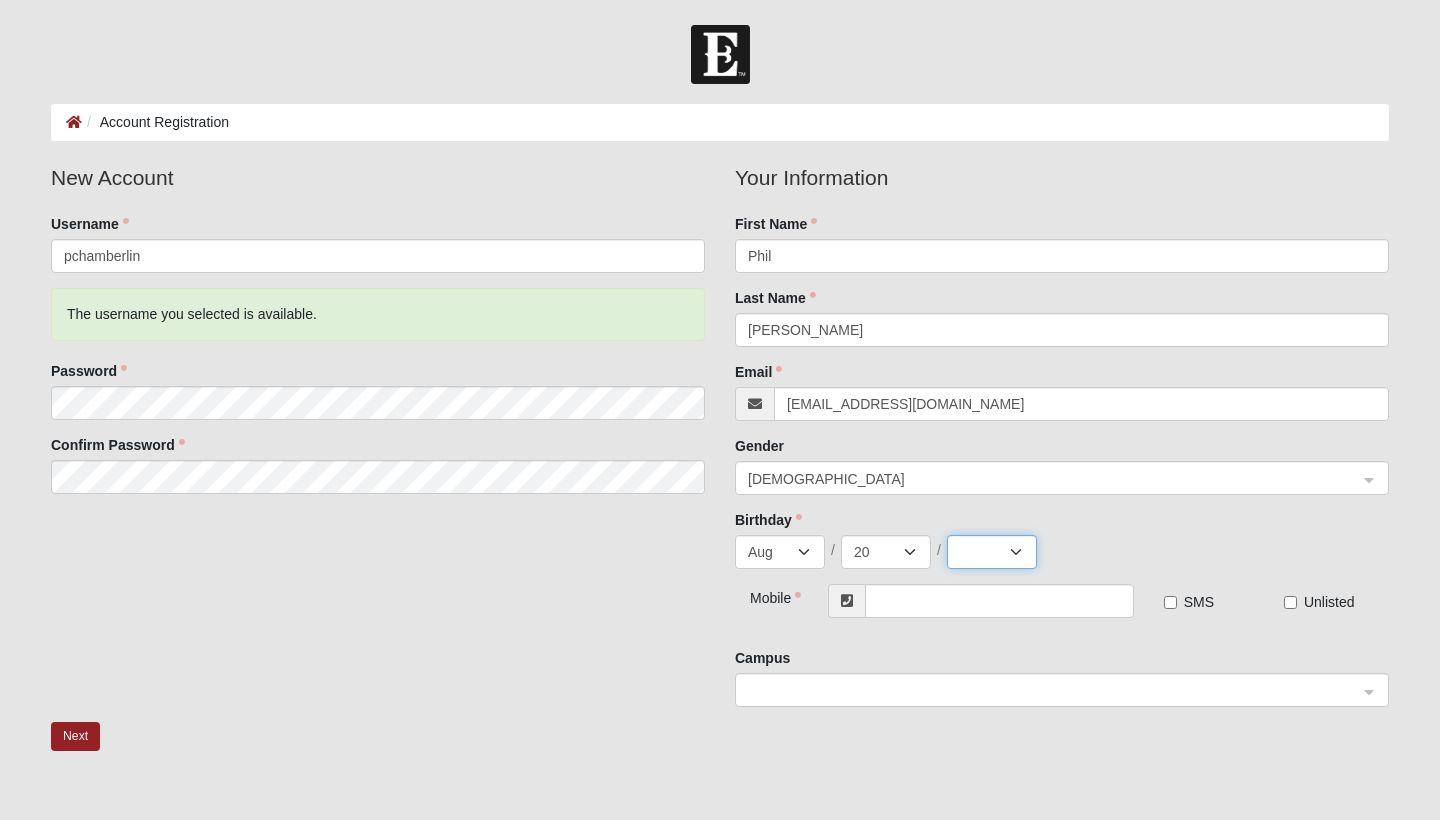 select on "1972" 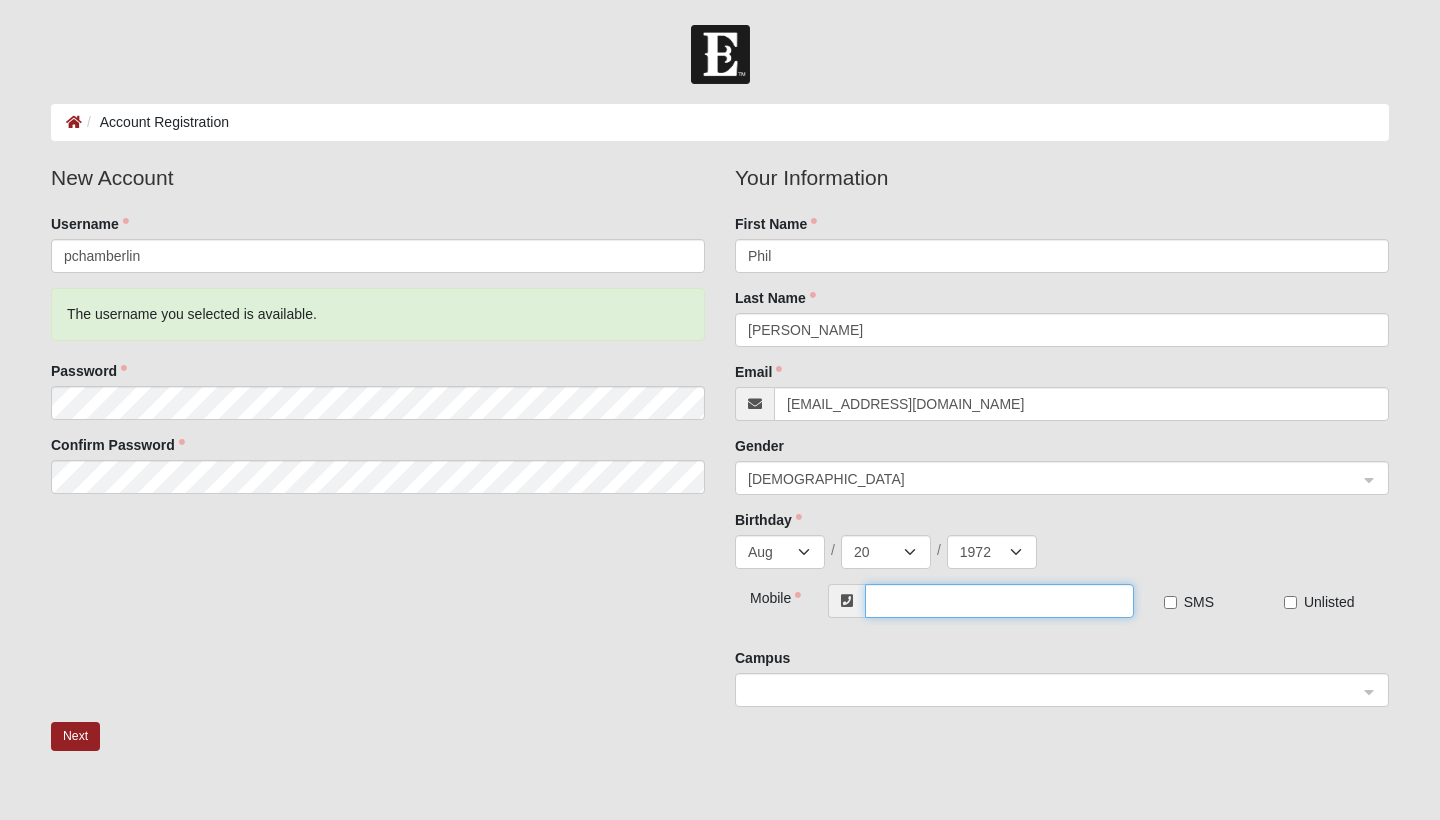 click at bounding box center (999, 601) 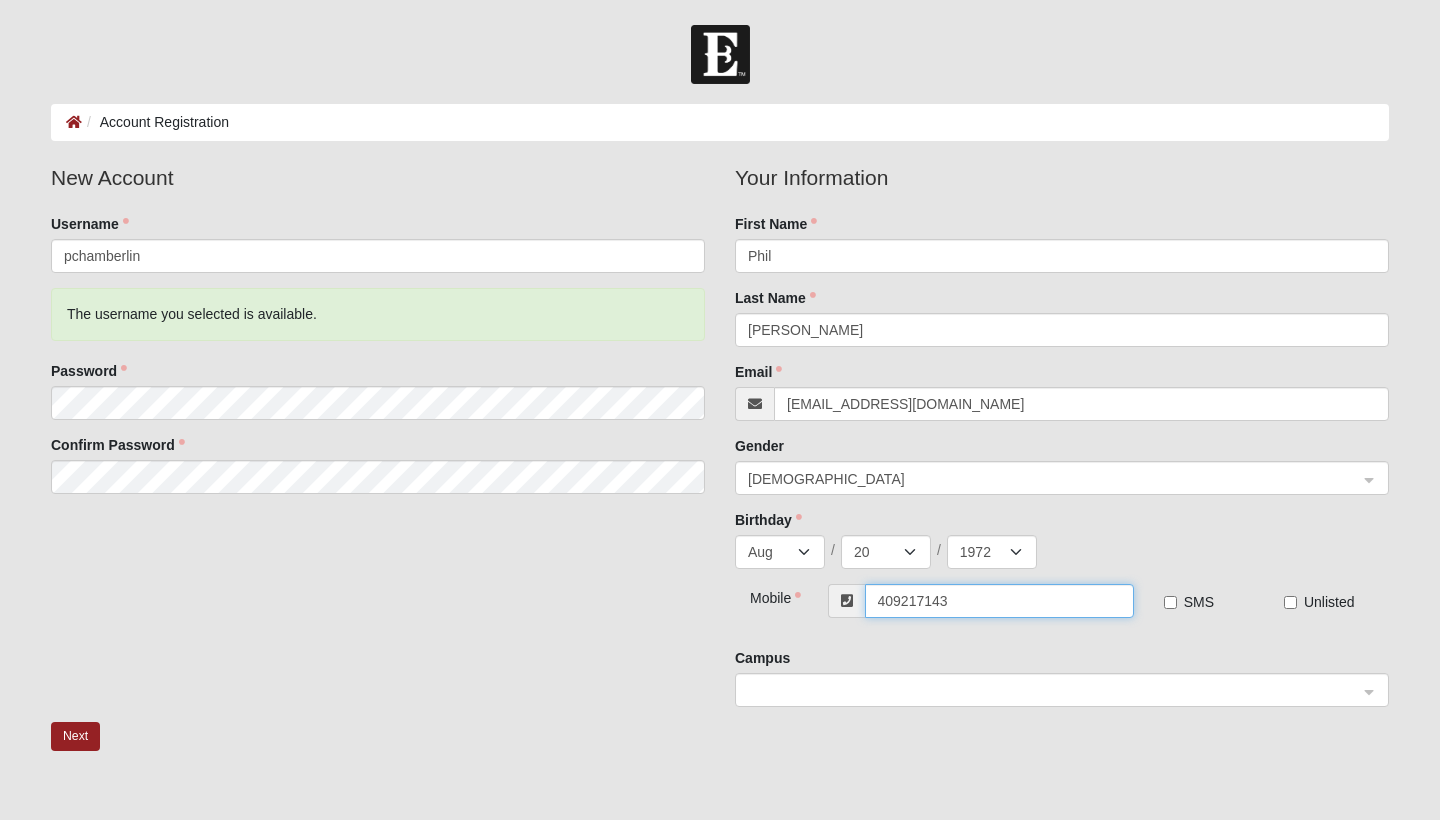 type on "[PHONE_NUMBER]" 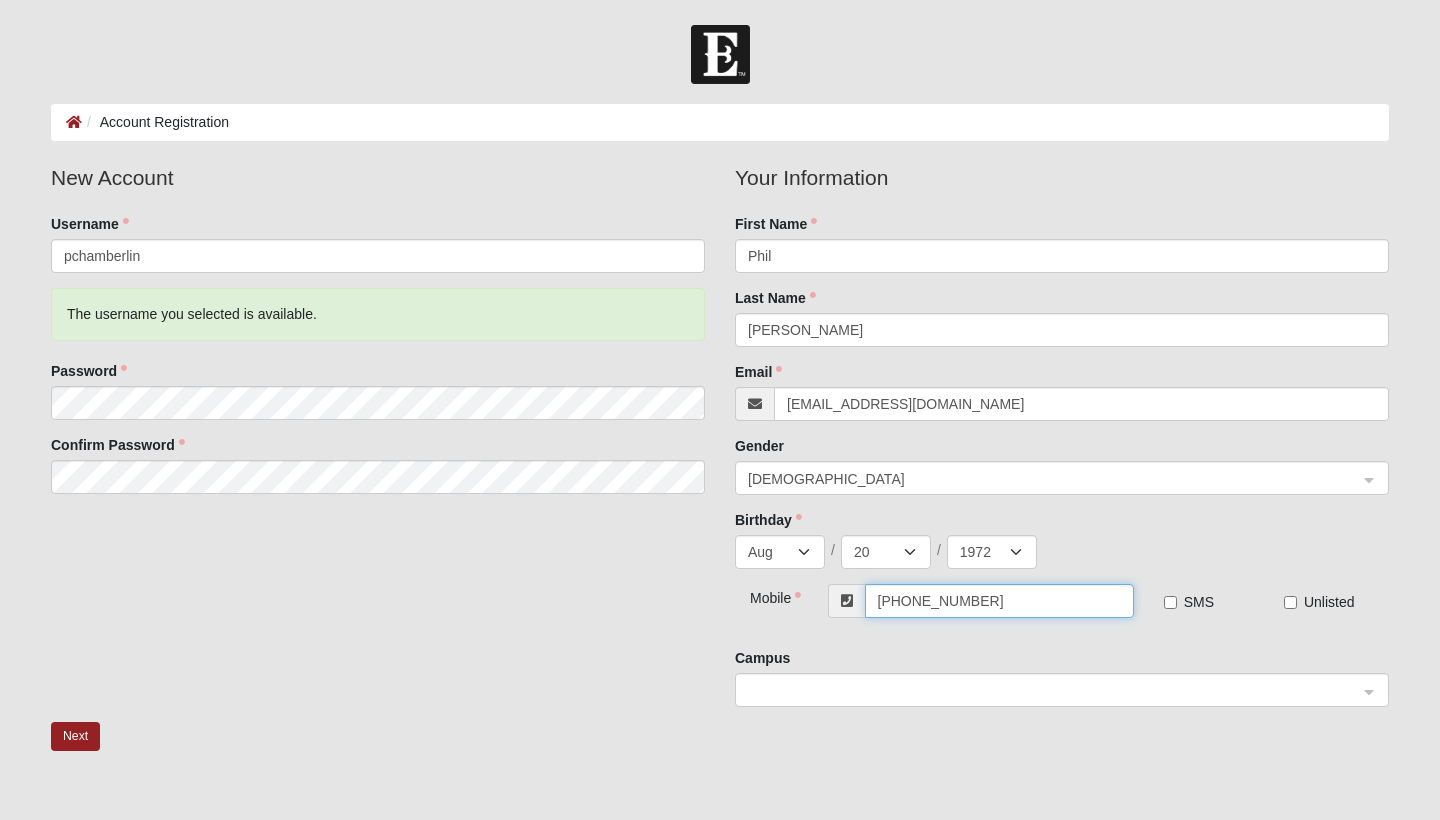 click 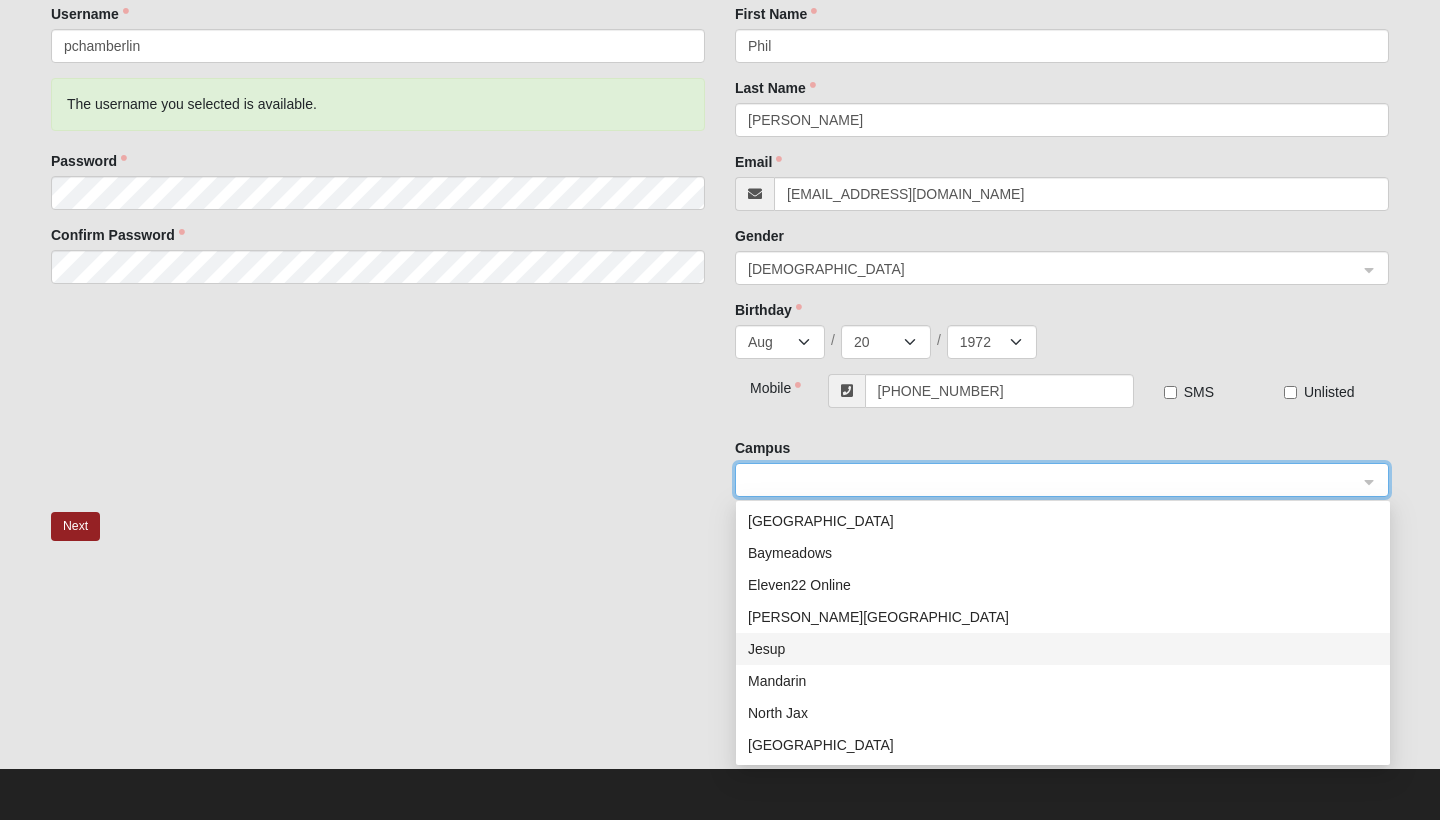 scroll, scrollTop: 210, scrollLeft: 0, axis: vertical 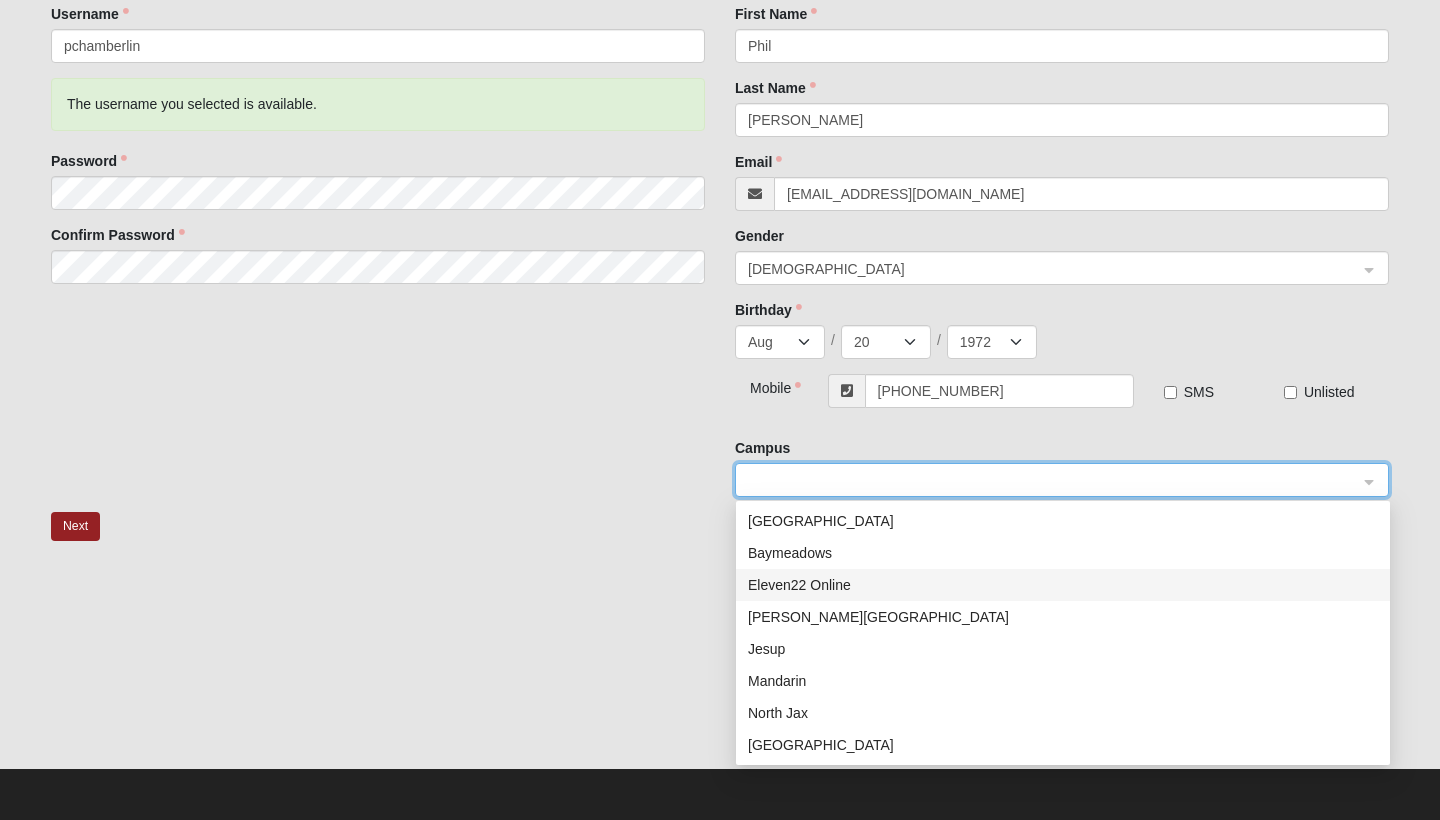 click on "Eleven22 Online" at bounding box center [1063, 585] 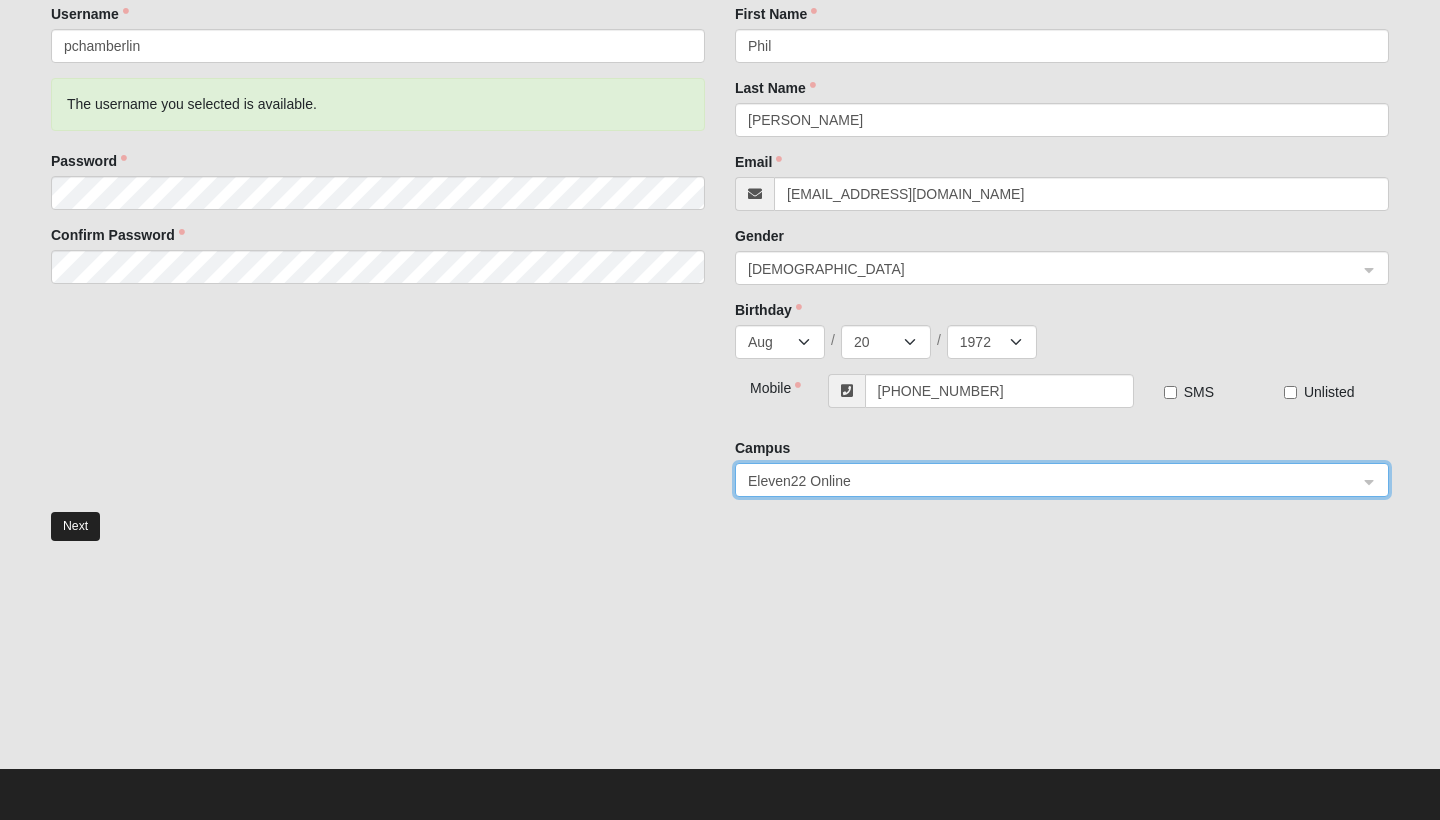 click on "Next" at bounding box center (75, 526) 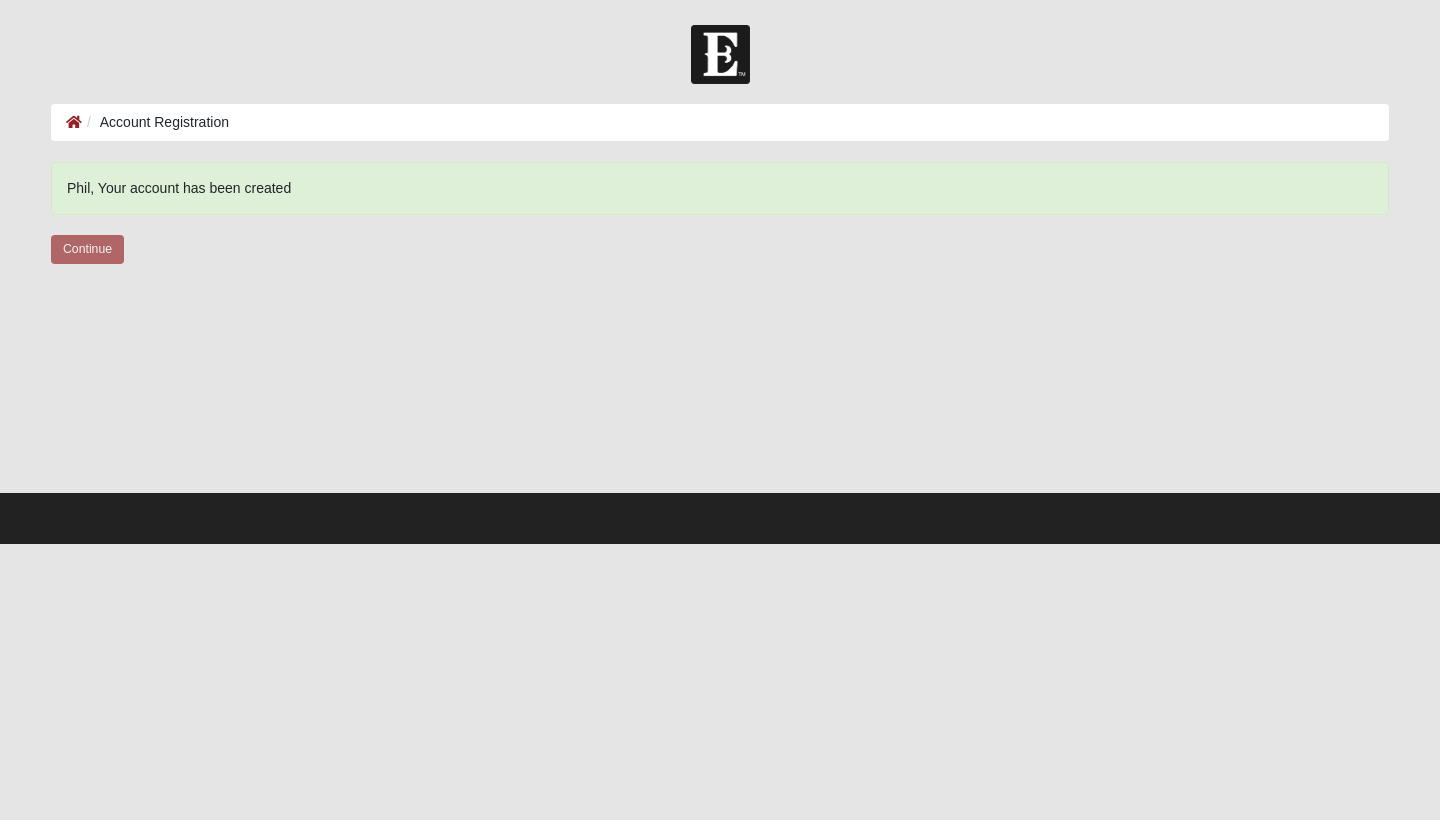 scroll, scrollTop: 0, scrollLeft: 0, axis: both 